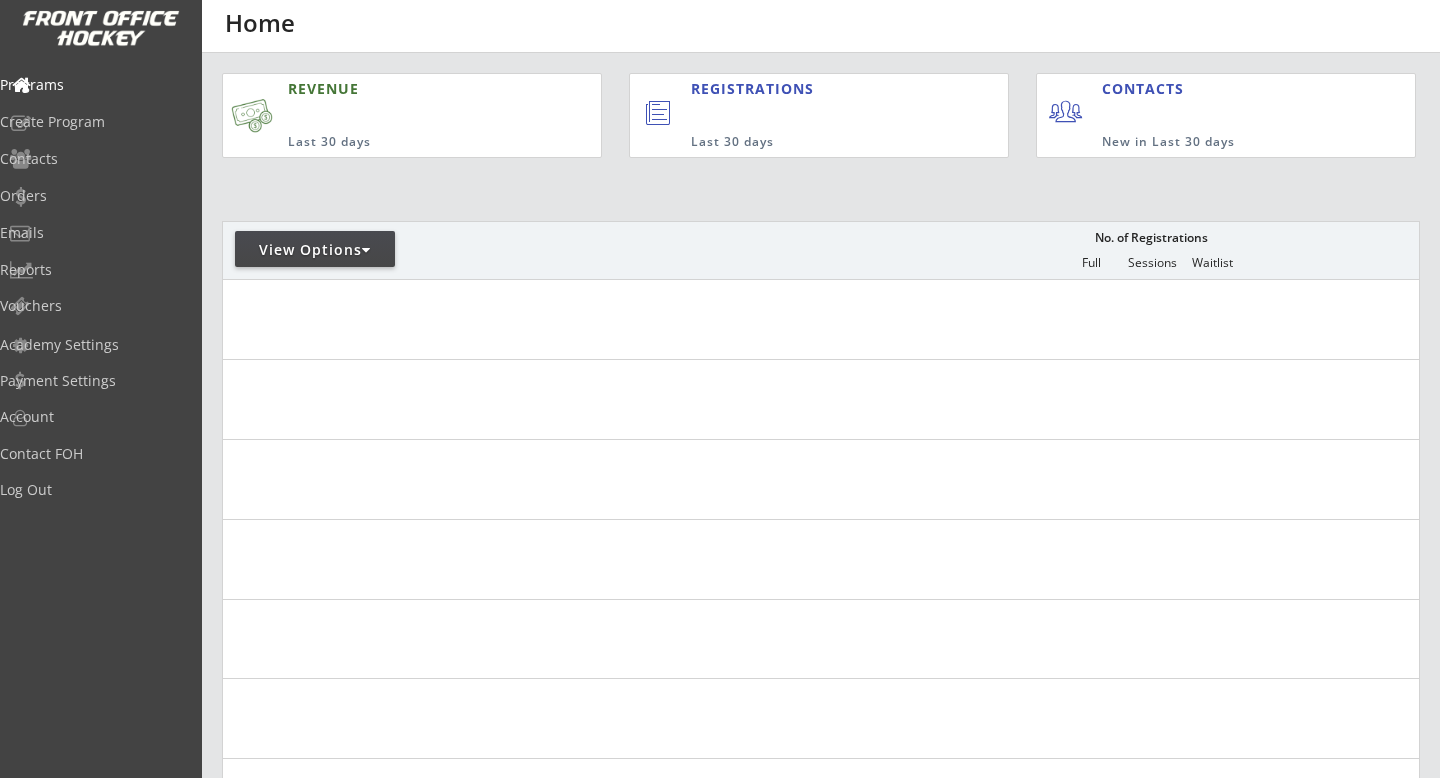 scroll, scrollTop: 0, scrollLeft: 0, axis: both 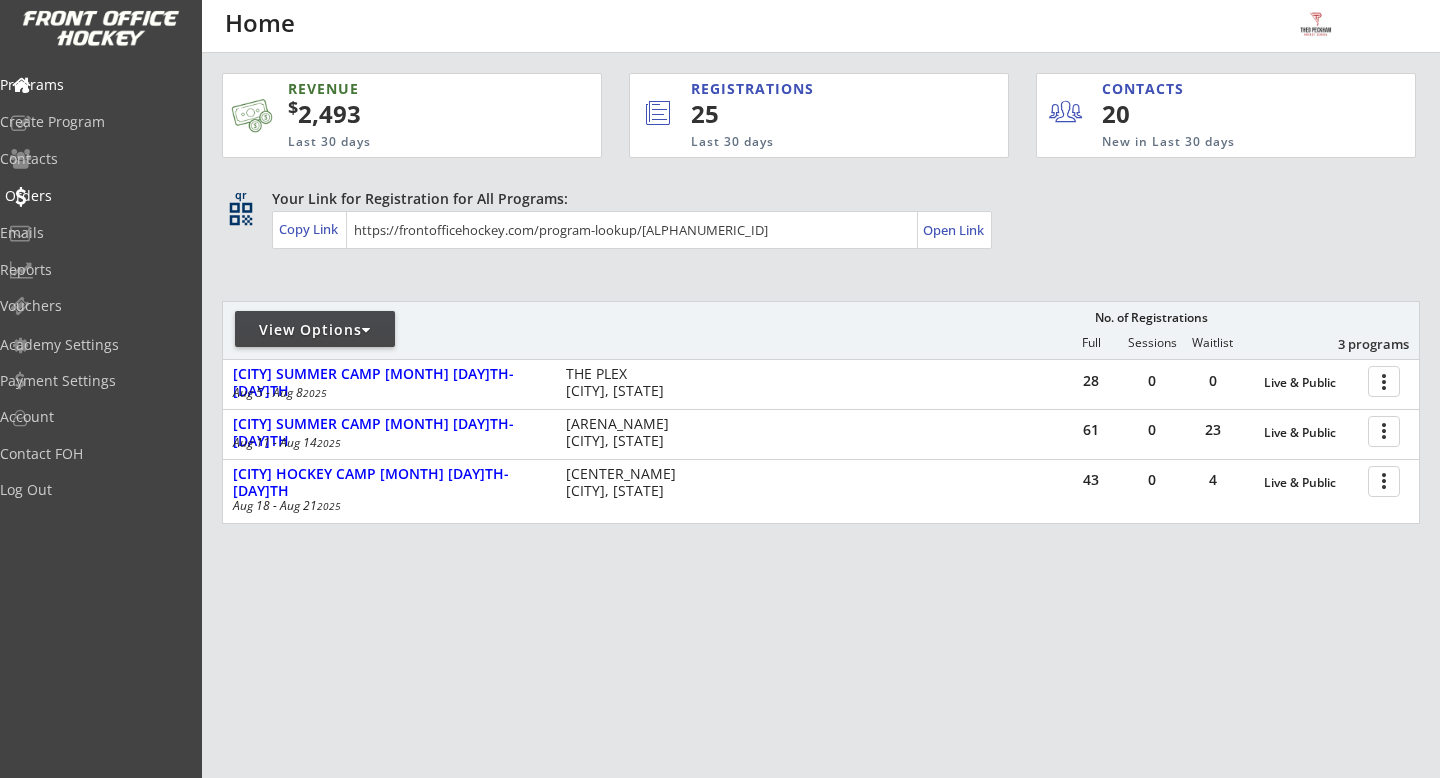 click on "Orders" at bounding box center (95, 196) 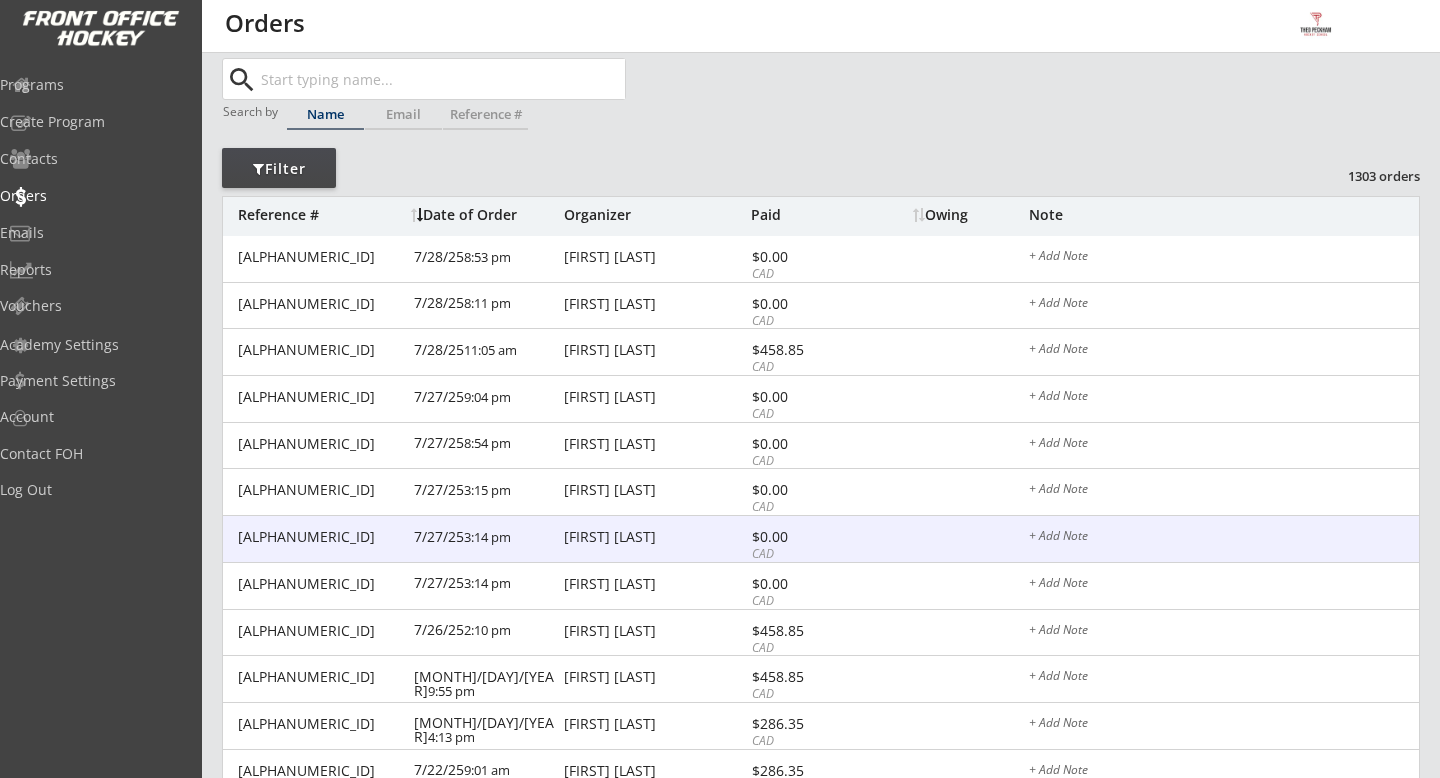 scroll, scrollTop: 43, scrollLeft: 0, axis: vertical 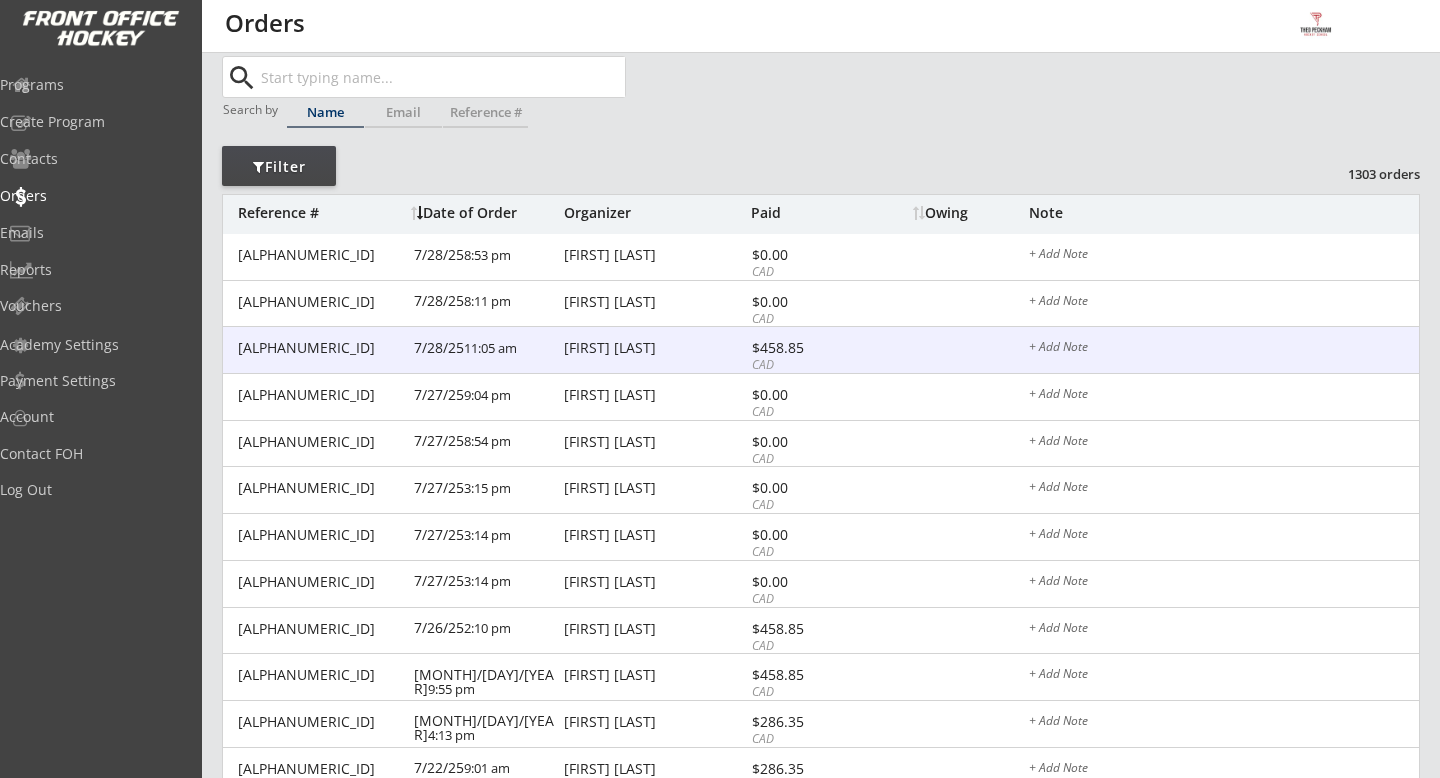 click on "[LAST]
([PHONE]) [MONTH]/[DAY]/[YEAR]
[TIME] [LAST] [PRICE] [CURRENCY] + Add Note" at bounding box center (821, 350) 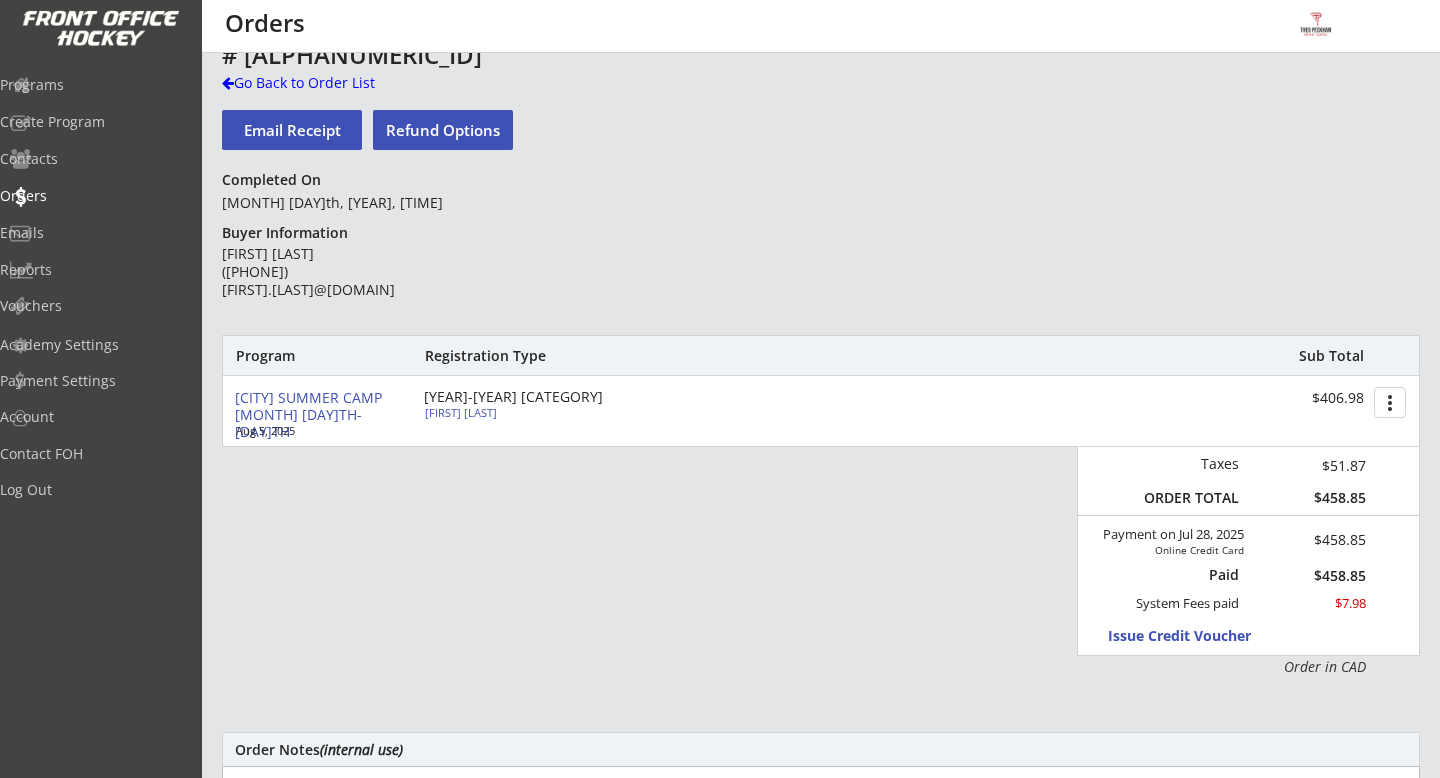 scroll, scrollTop: 30, scrollLeft: 0, axis: vertical 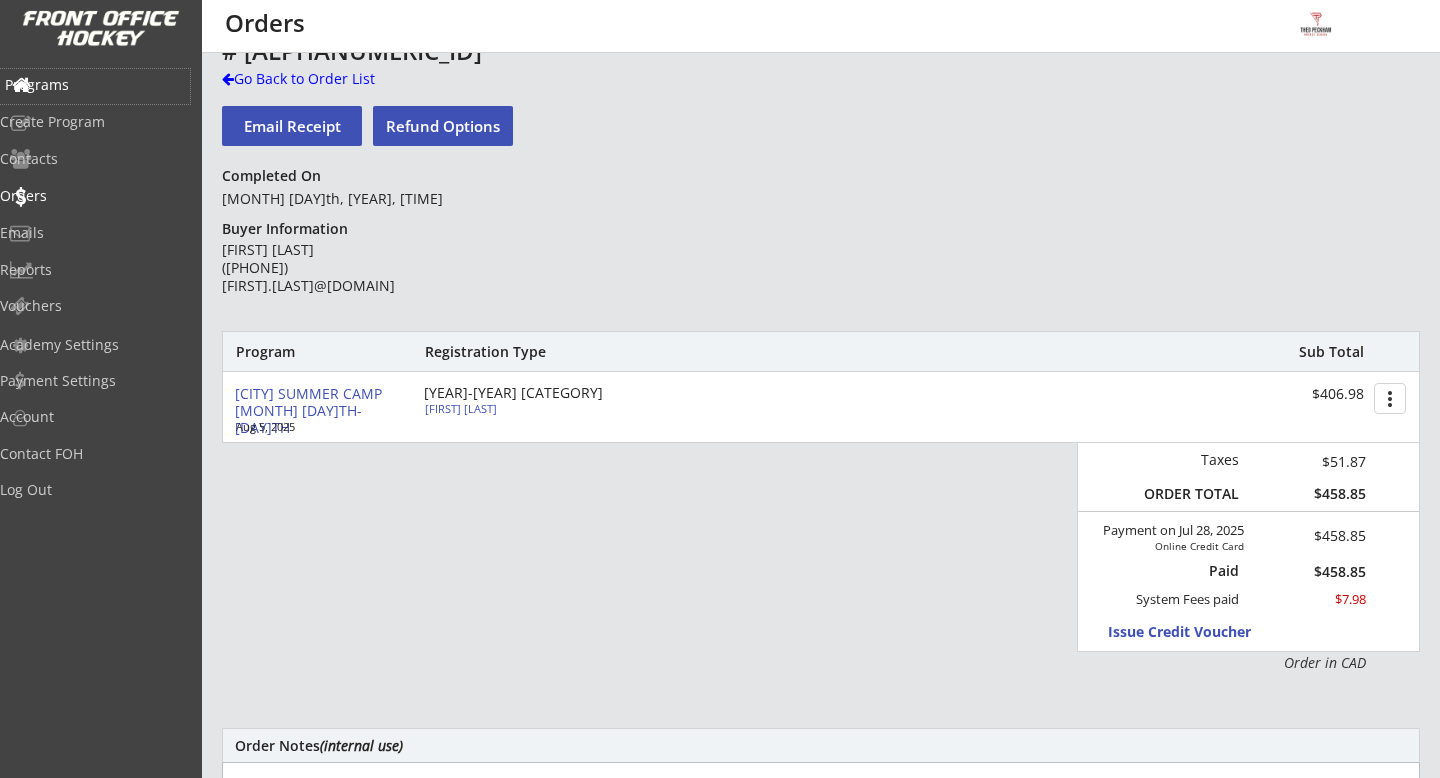 click on "Programs" at bounding box center (95, 85) 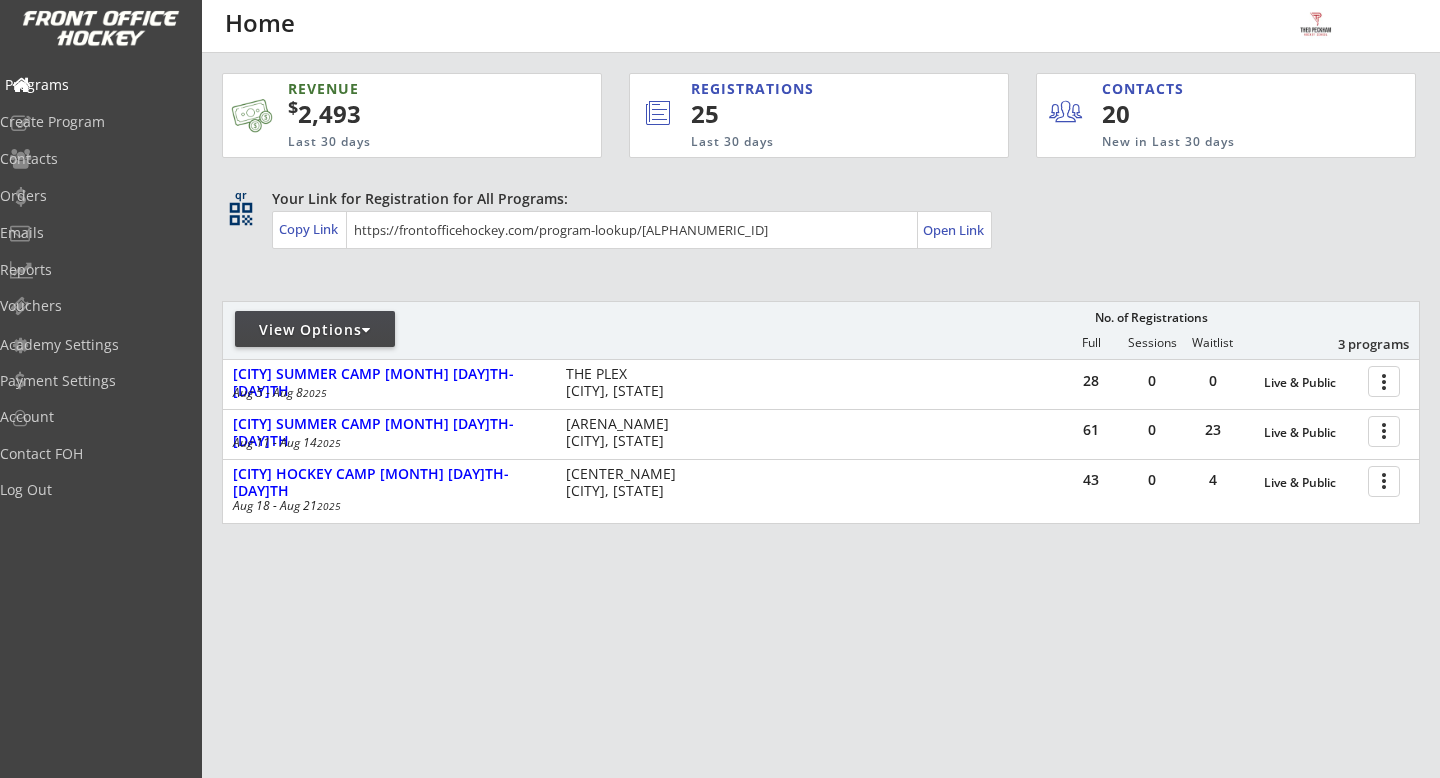 scroll, scrollTop: 0, scrollLeft: 0, axis: both 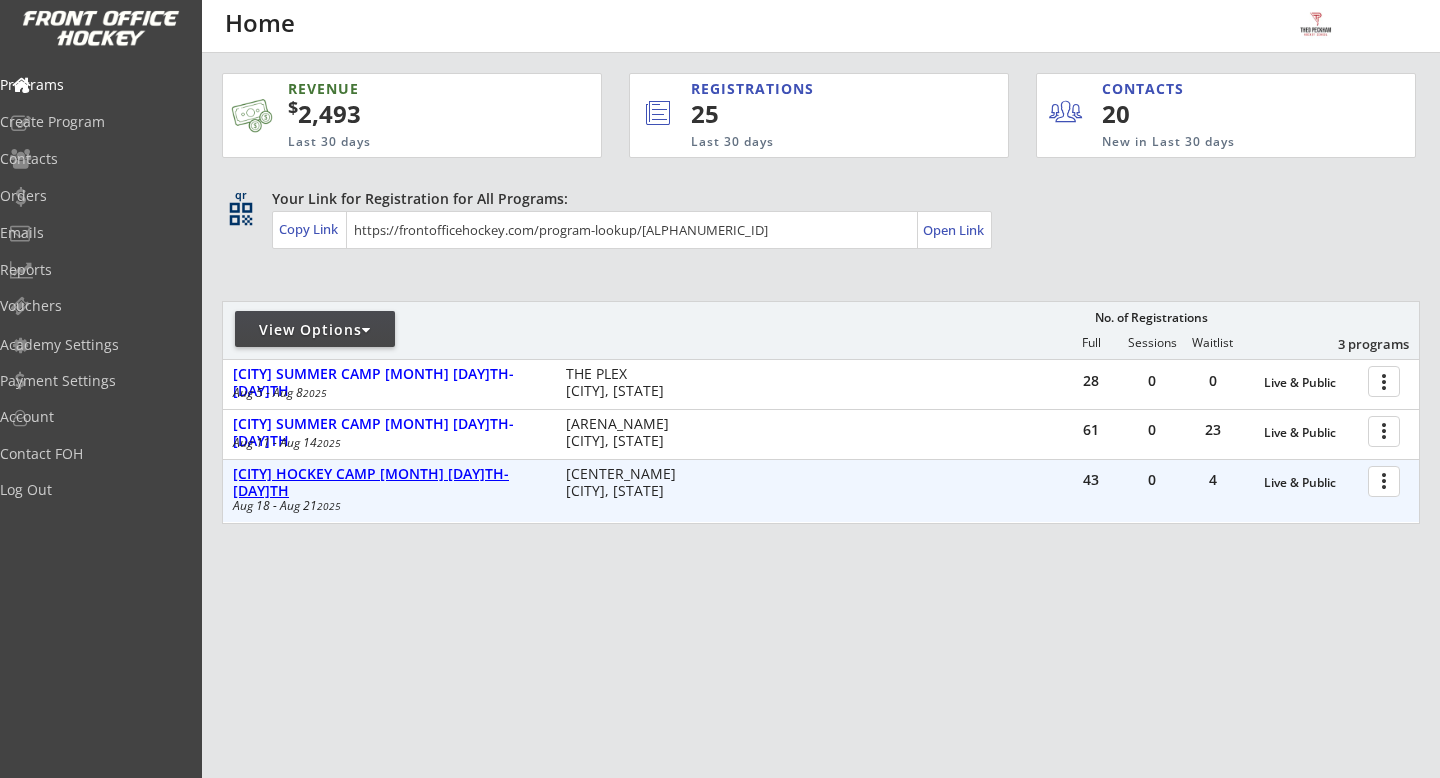 click on "[CITY] HOCKEY CAMP [MONTH] [DAY]TH-[DAY]TH" at bounding box center [389, 483] 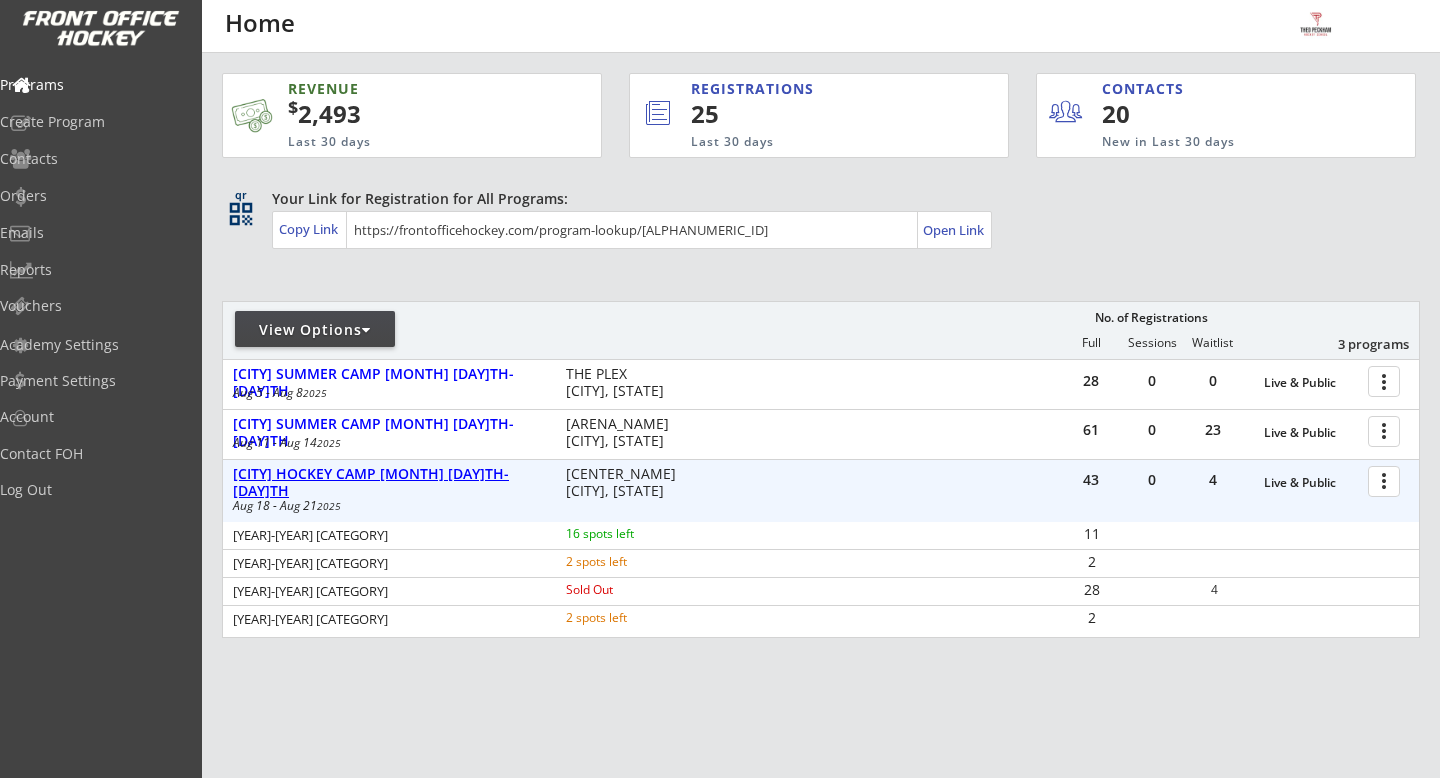 click on "[CITY] HOCKEY CAMP [MONTH] [DAY]TH-[DAY]TH" at bounding box center [389, 483] 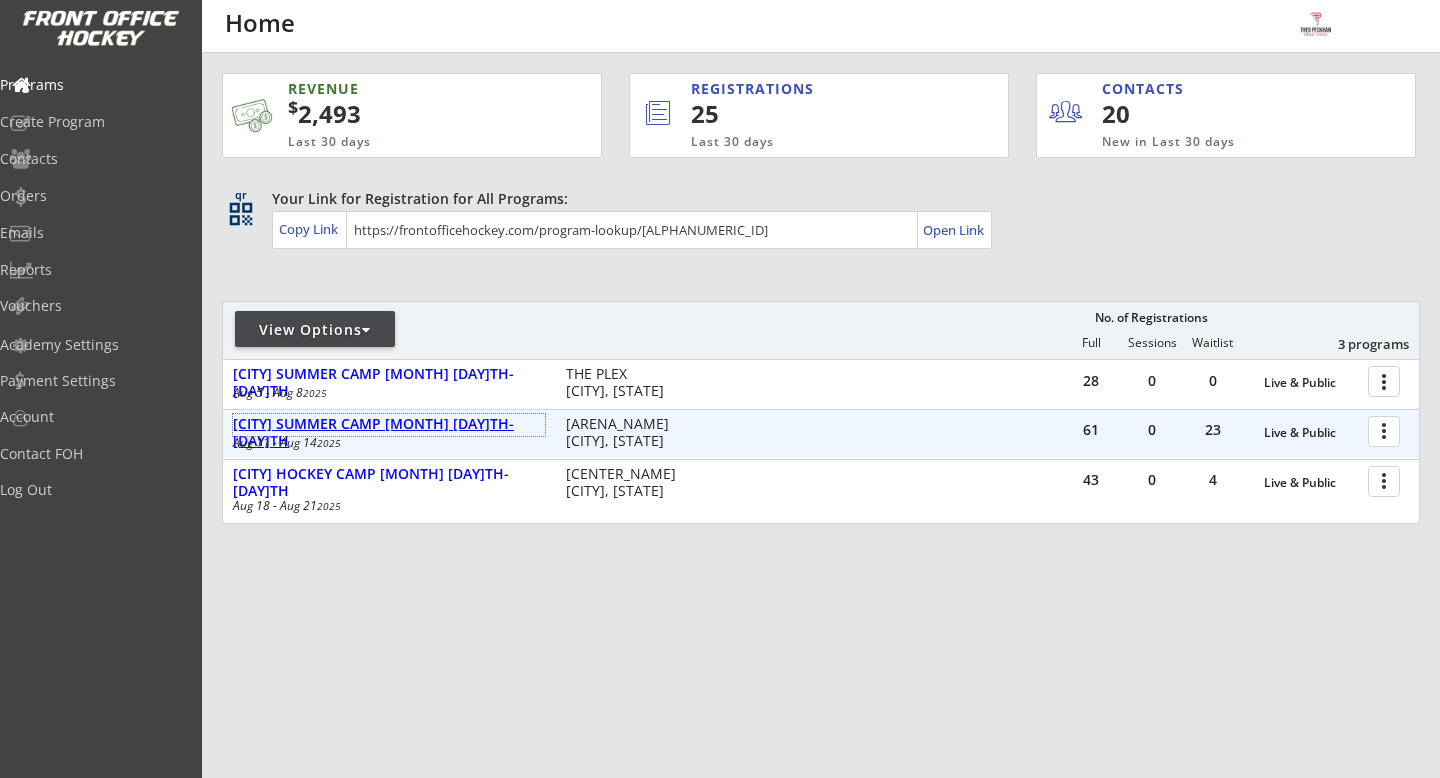 click on "AYTON SUMMER CAMP AUGUST 11TH-14TH" at bounding box center (389, 433) 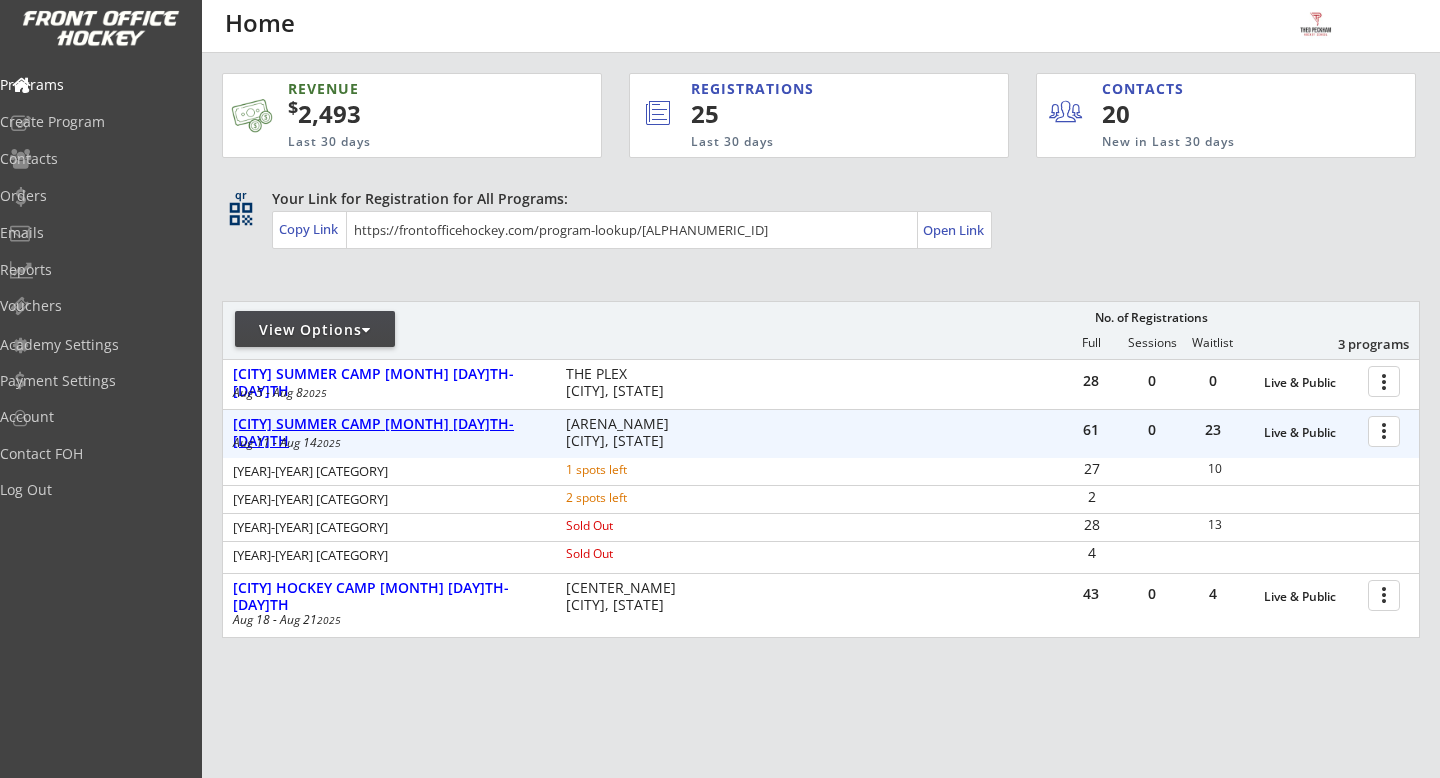click on "AYTON SUMMER CAMP AUGUST 11TH-14TH" at bounding box center (389, 433) 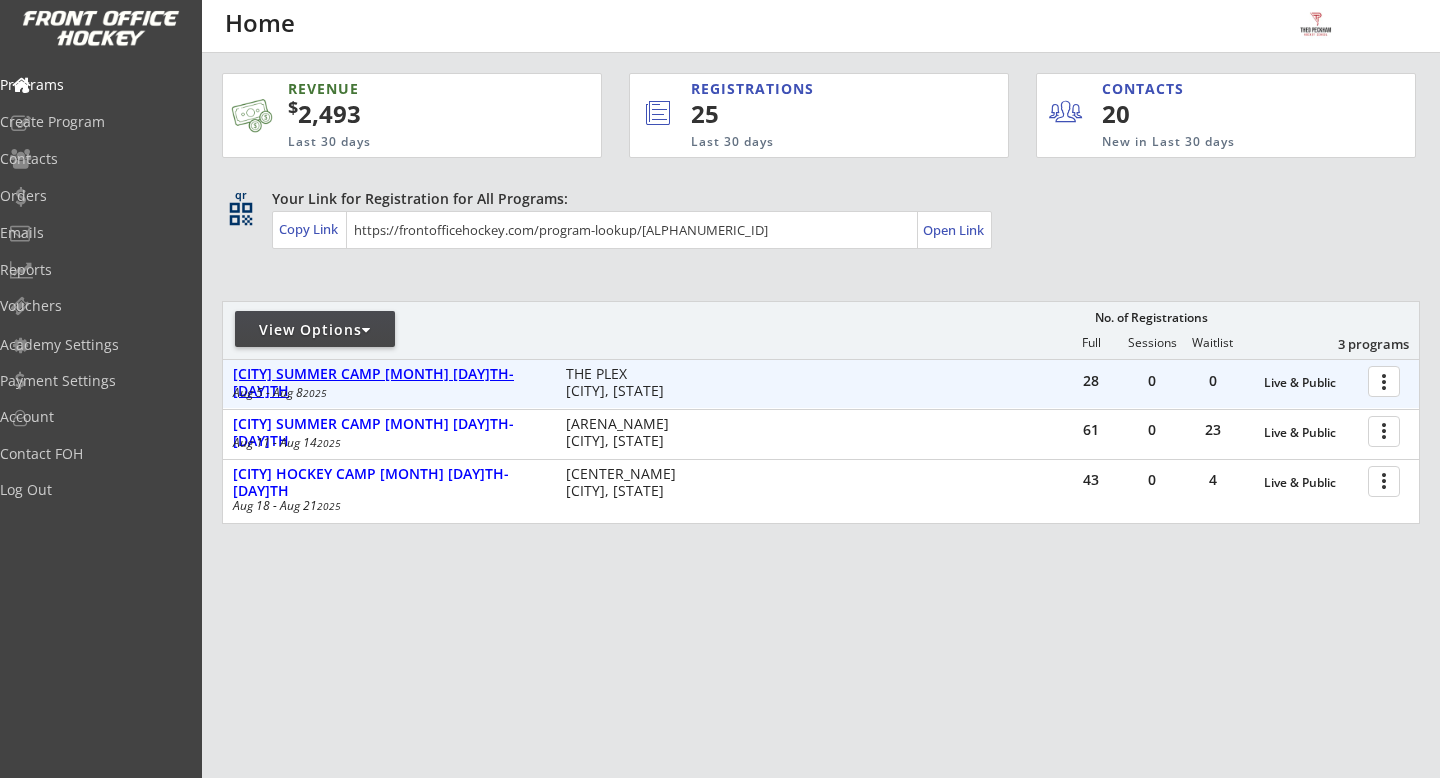 click on "[CITY] SUMMER CAMP [MONTH] [DAY]TH-[DAY]TH" at bounding box center [389, 383] 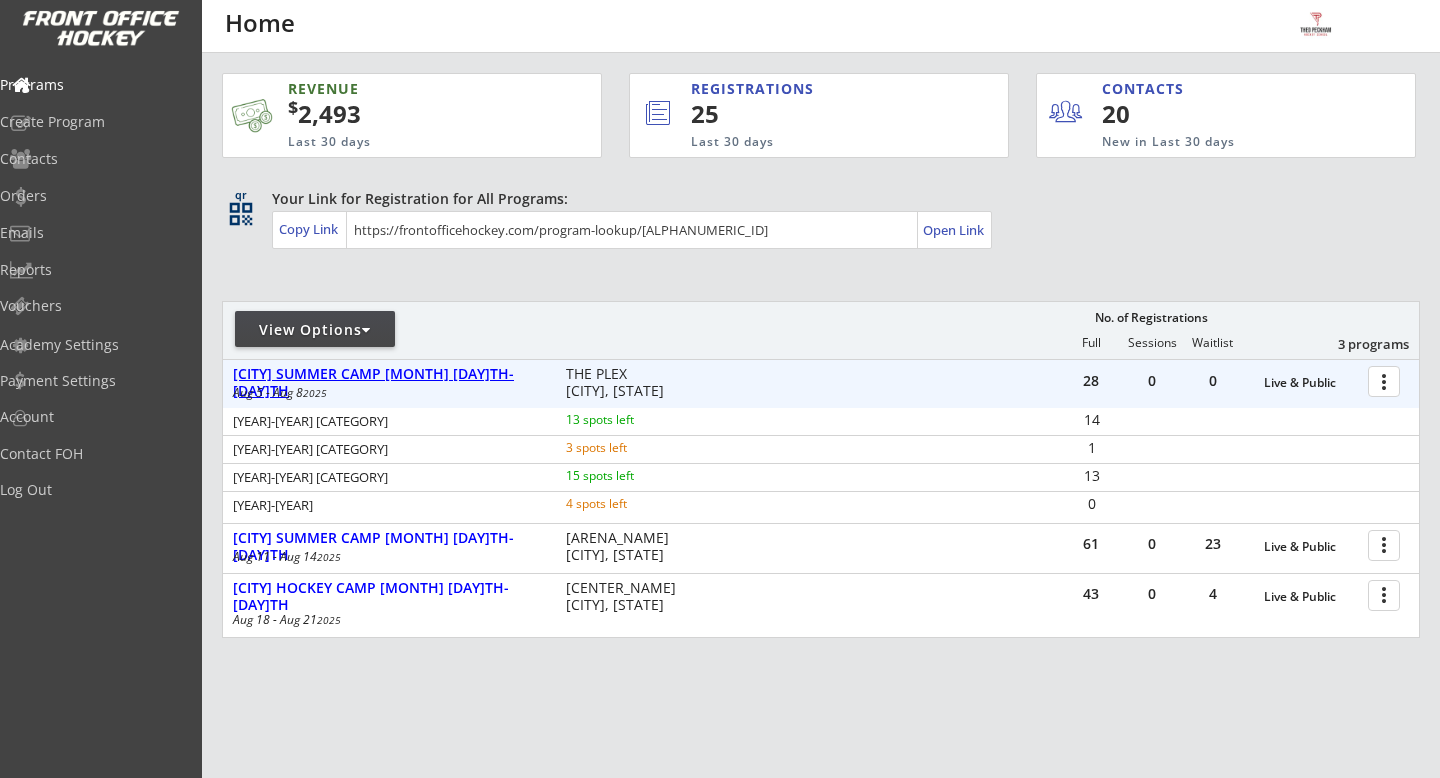click on "[CITY] SUMMER CAMP [MONTH] [DAY]TH-[DAY]TH" at bounding box center (389, 383) 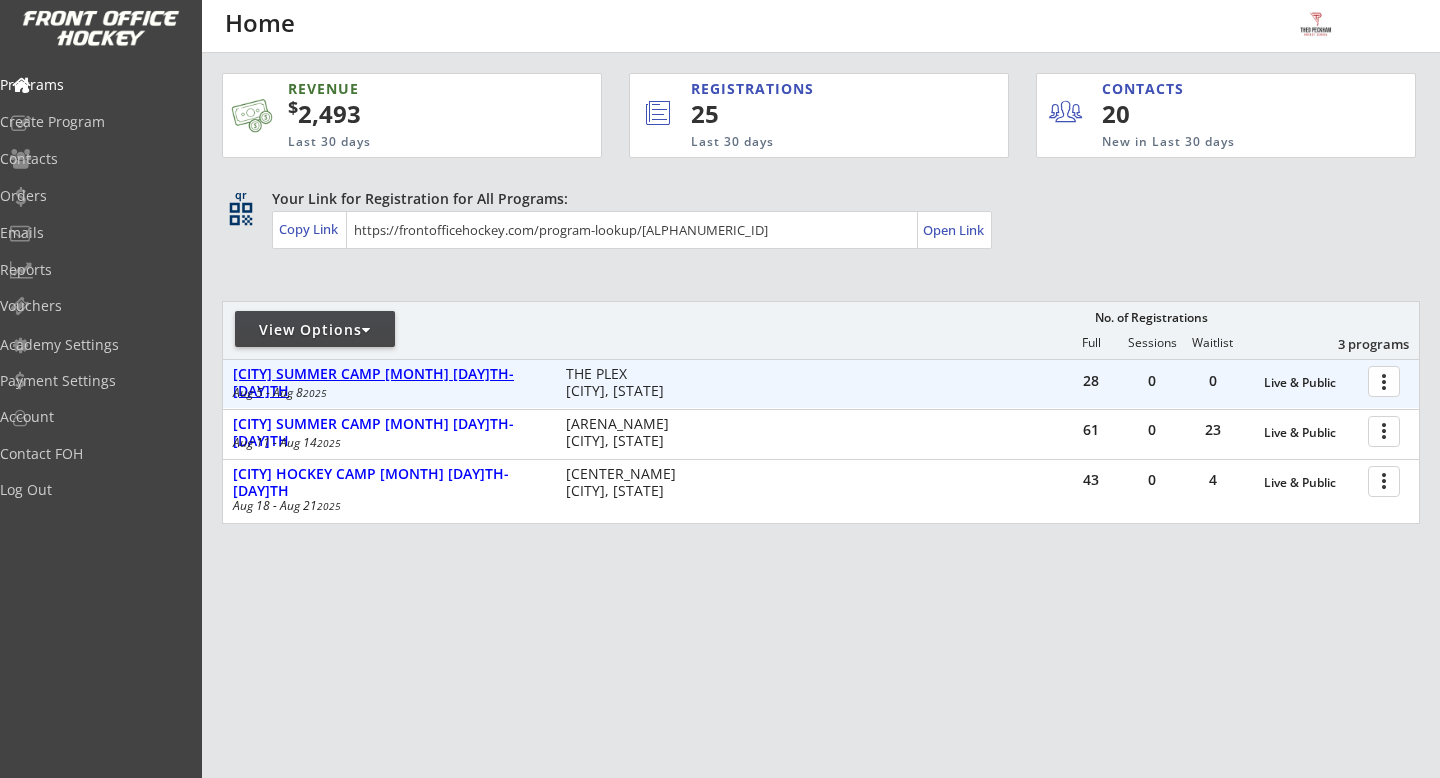 click on "[CITY] SUMMER CAMP [MONTH] [DAY]TH-[DAY]TH" at bounding box center [389, 383] 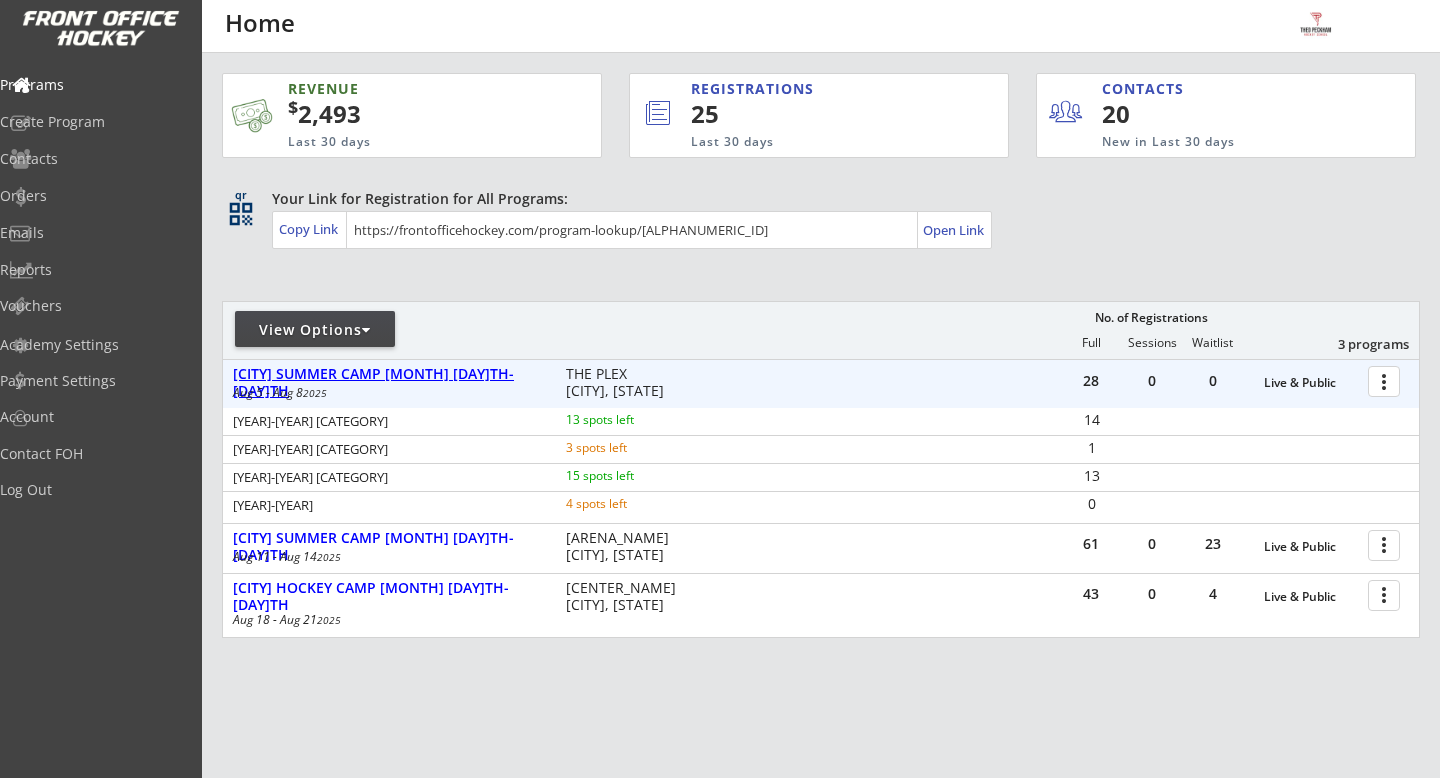 click on "[CITY] SUMMER CAMP [MONTH] [DAY]TH-[DAY]TH" at bounding box center (389, 383) 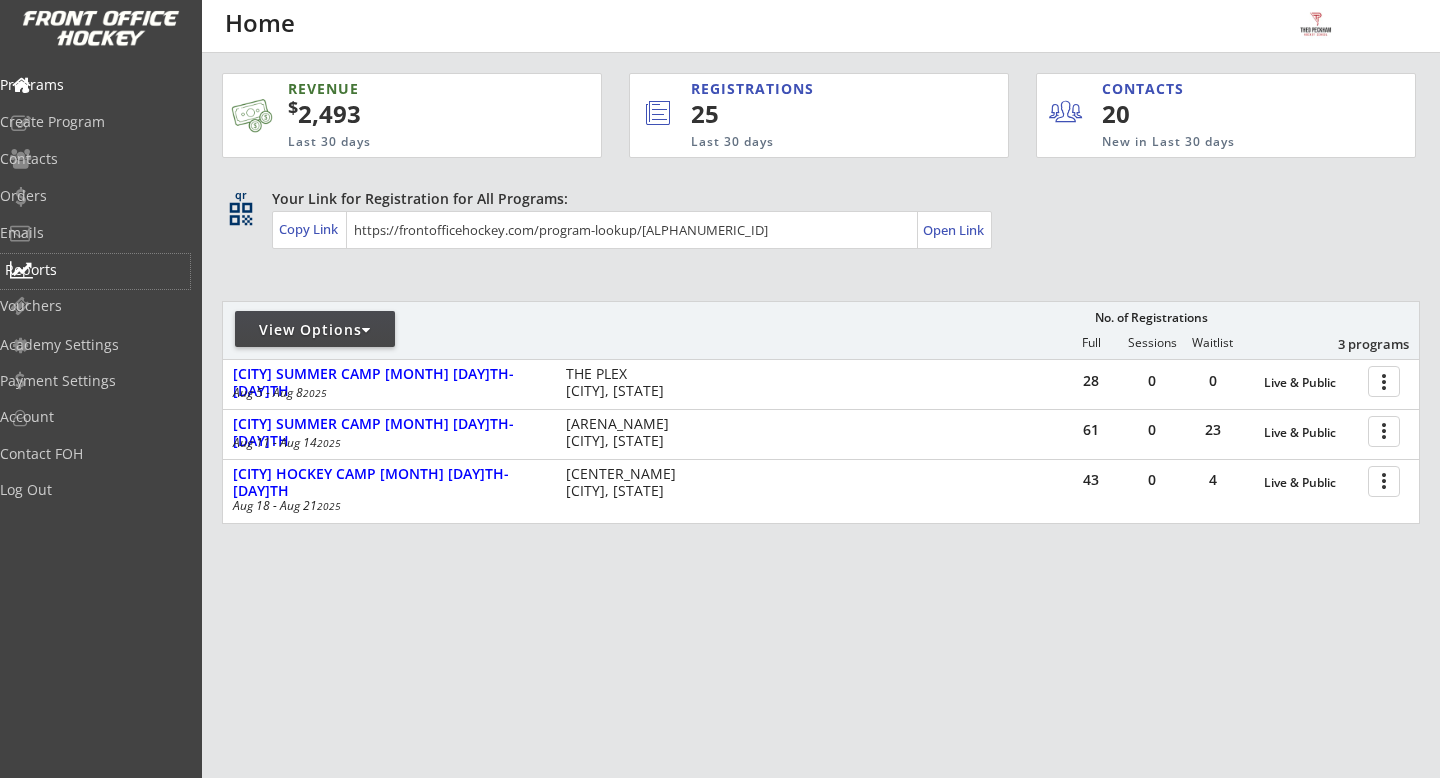 click on "Reports" at bounding box center (95, 271) 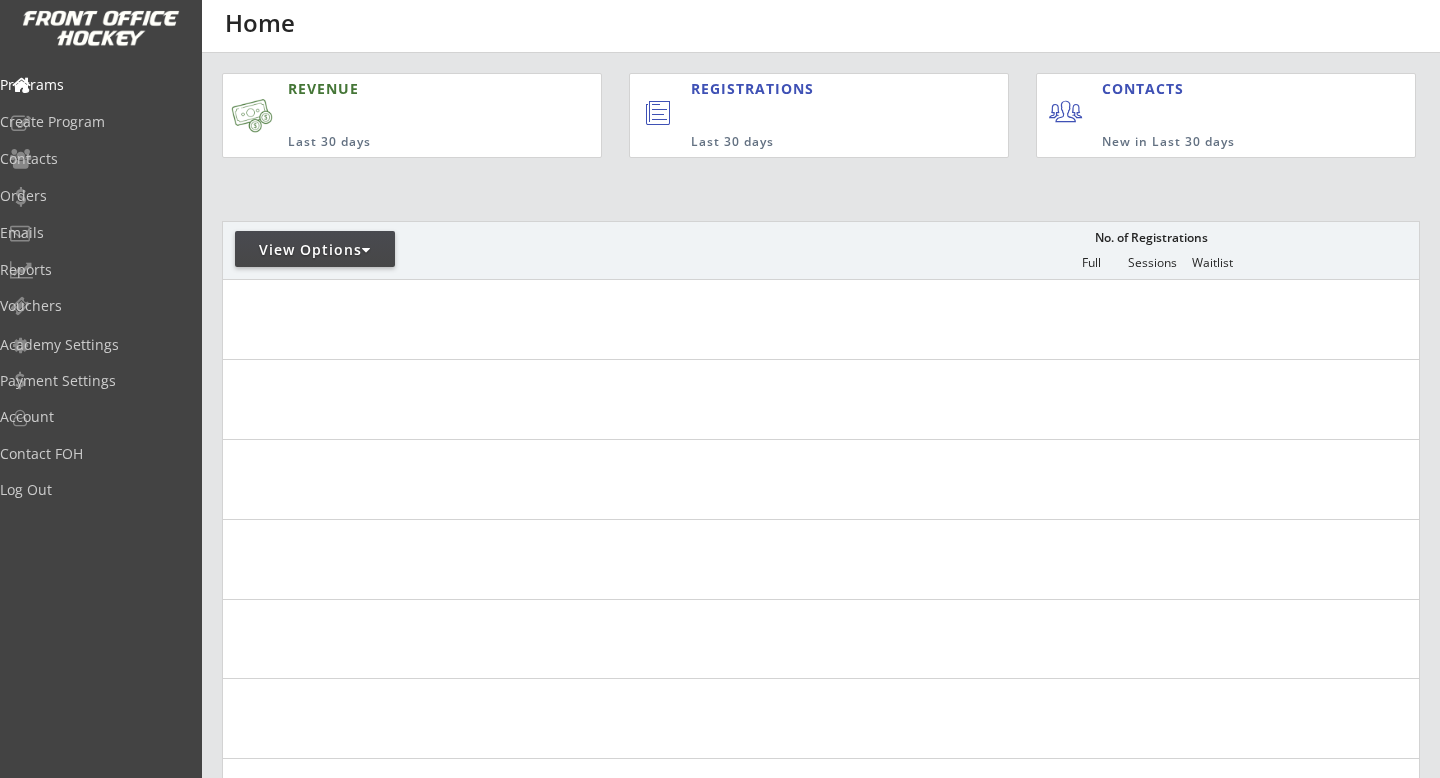 scroll, scrollTop: 0, scrollLeft: 0, axis: both 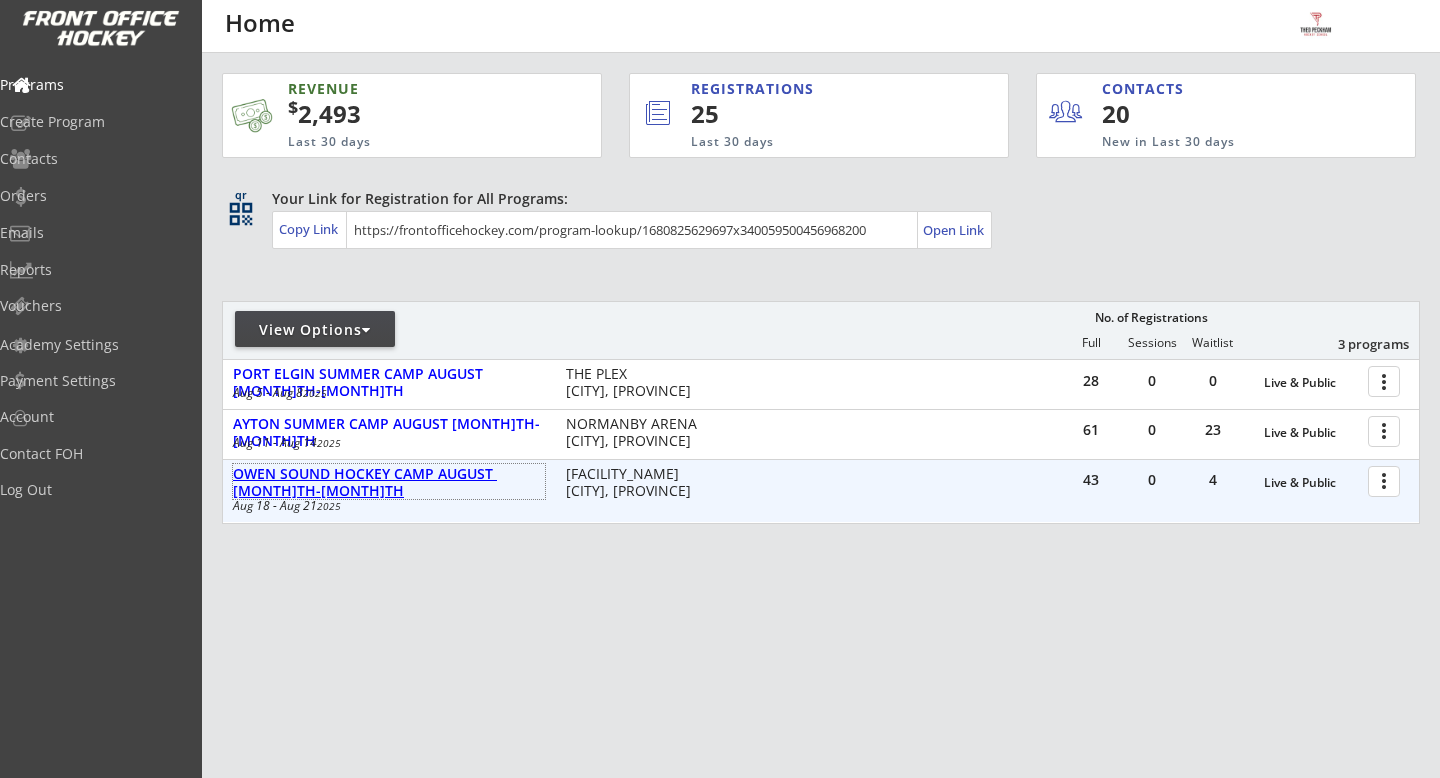click on "[CITY] HOCKEY CAMP [MONTH] [DAY]TH-[DAY]TH" at bounding box center (389, 483) 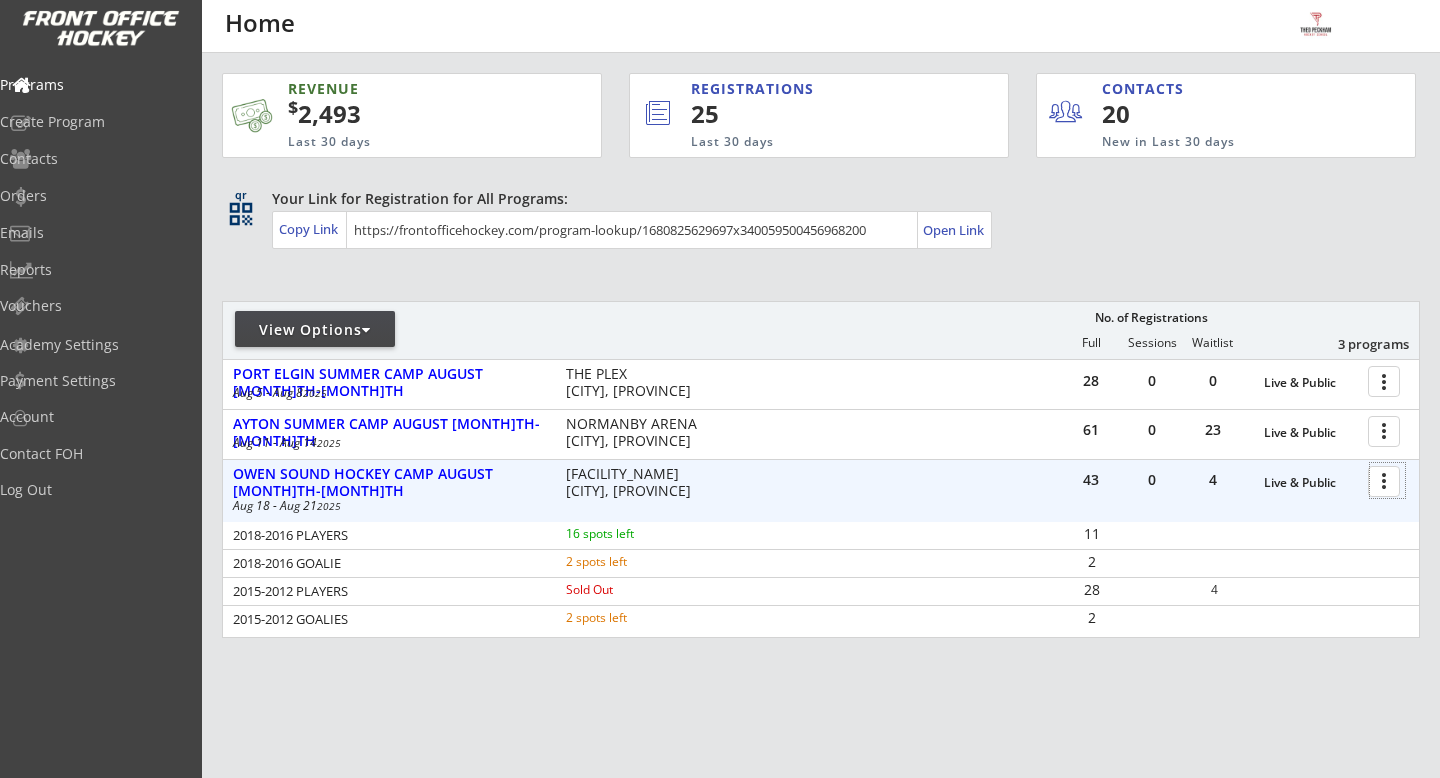 click at bounding box center (1387, 480) 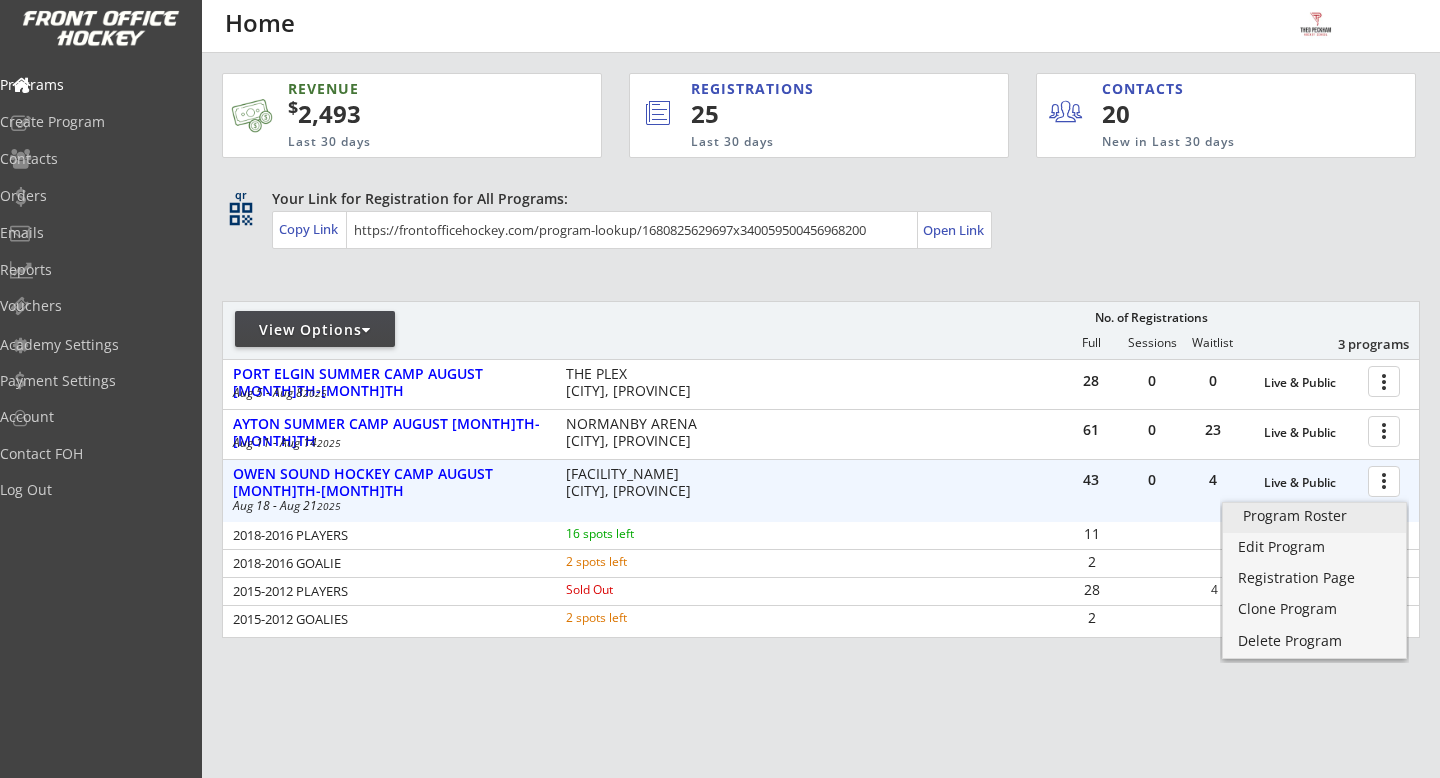 click on "Program Roster" at bounding box center (1314, 516) 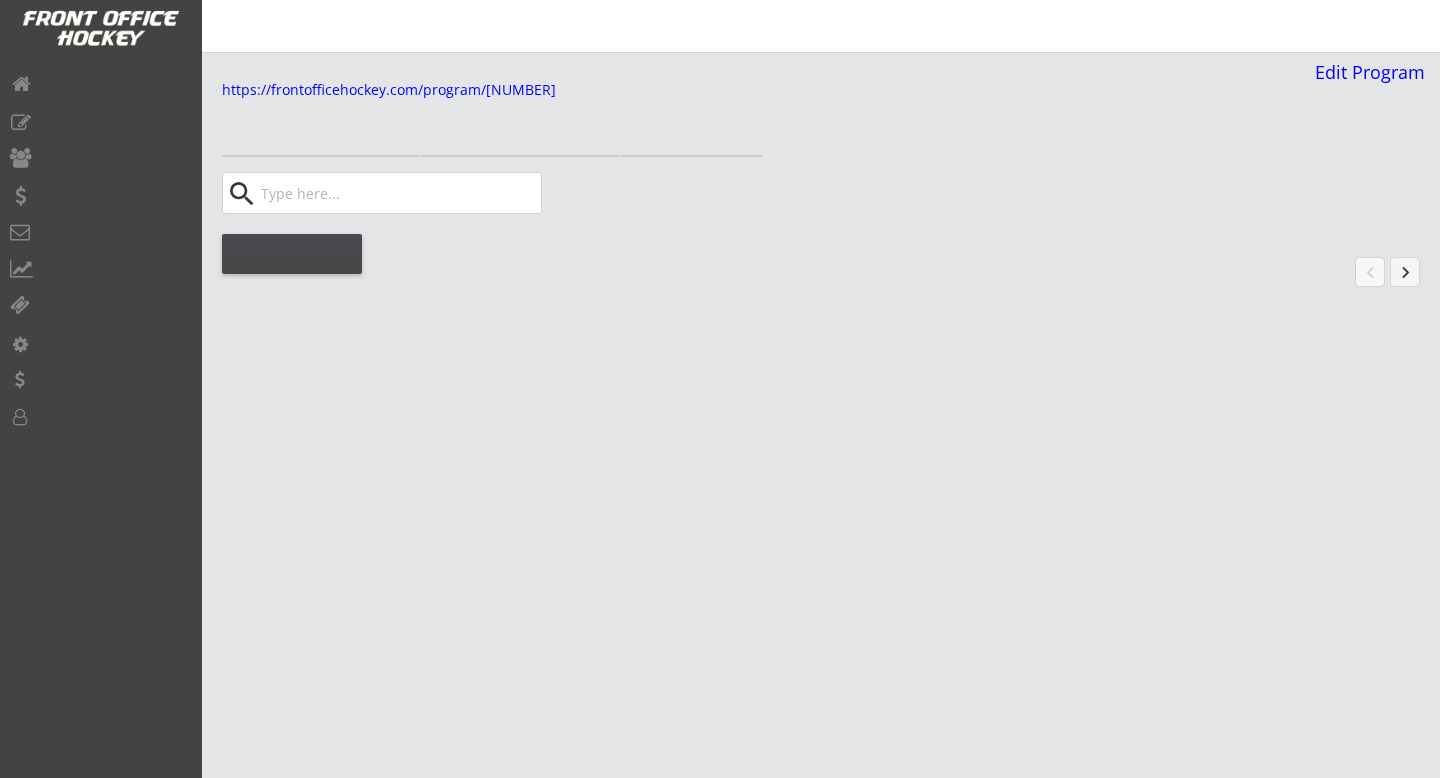 scroll, scrollTop: 0, scrollLeft: 0, axis: both 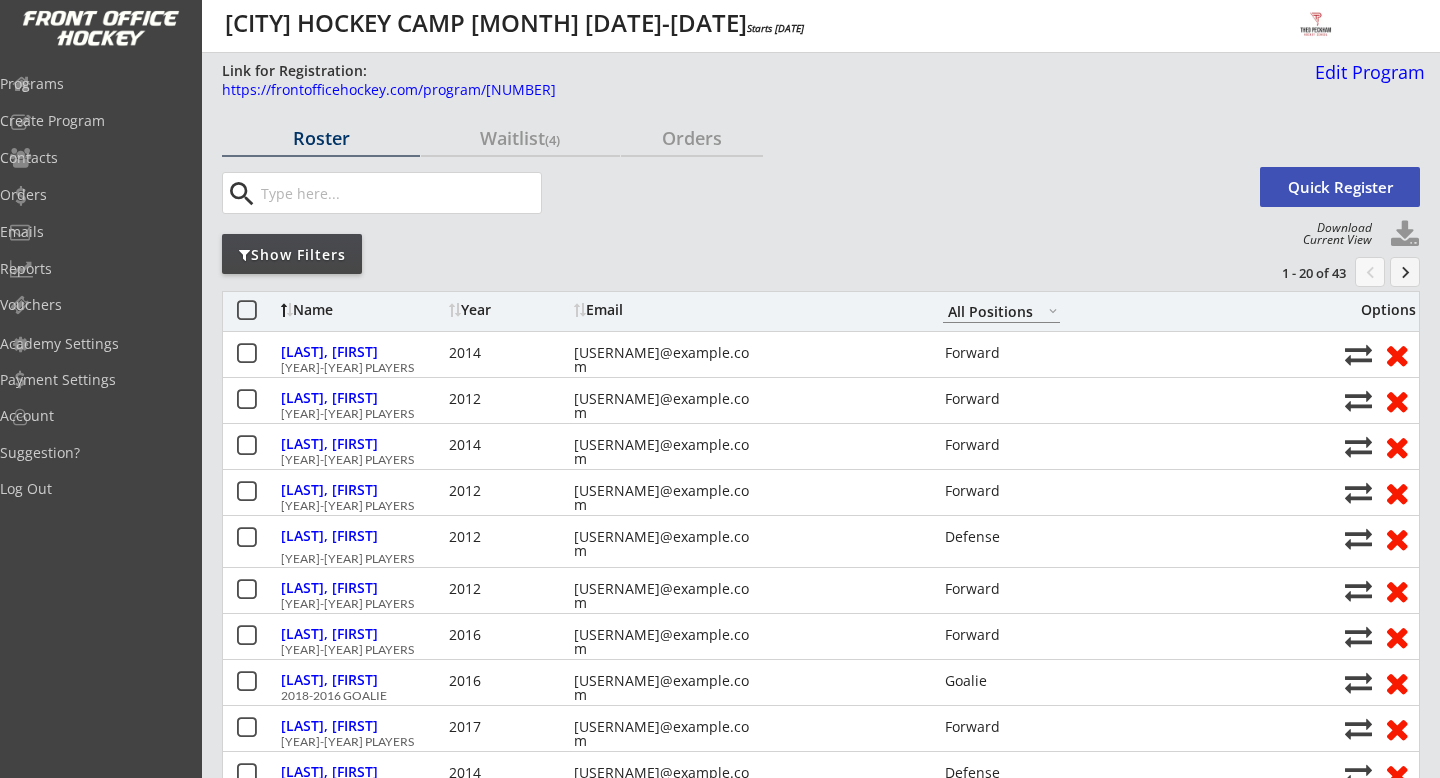 click on "Show Filters" at bounding box center [292, 255] 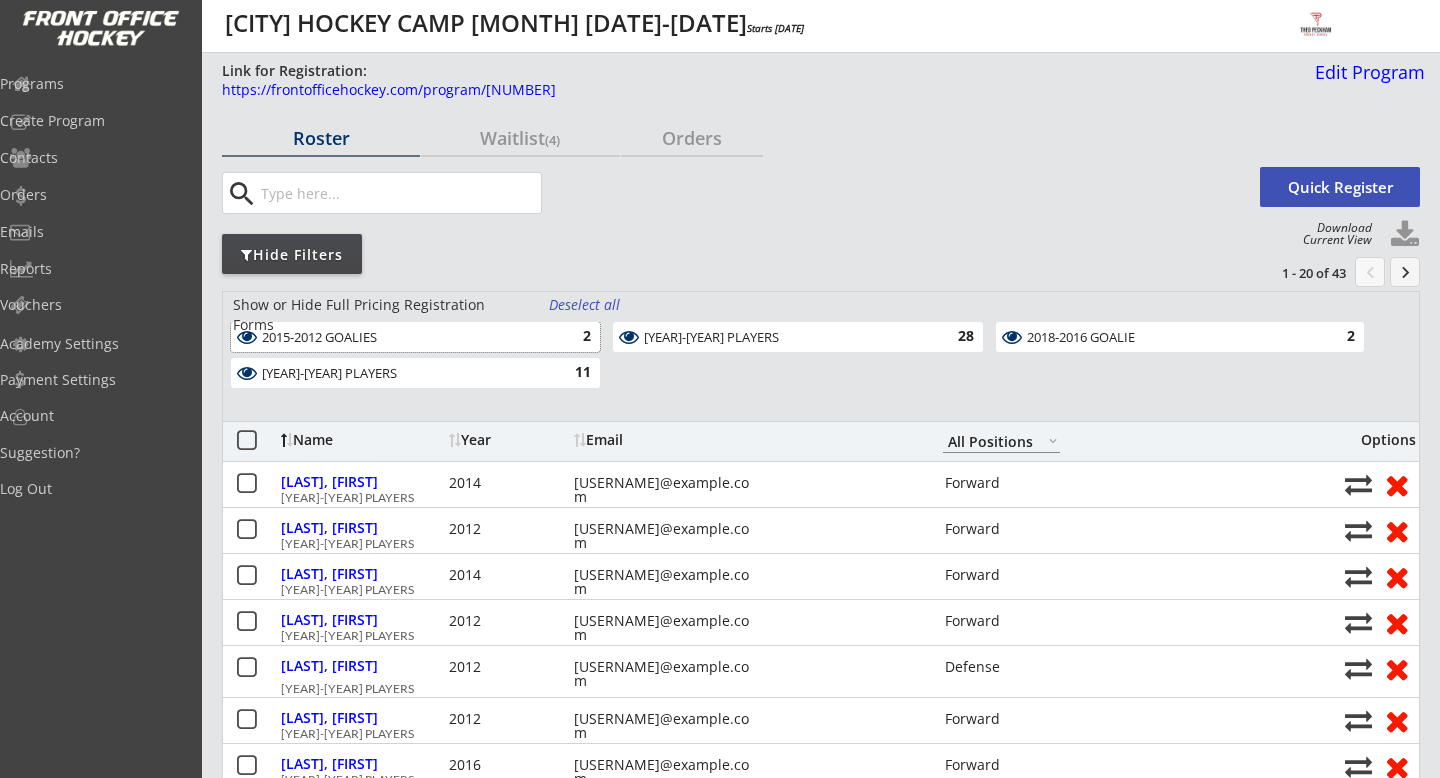 click on "[YEAR]-[YEAR] [CATEGORY]" at bounding box center (404, 338) 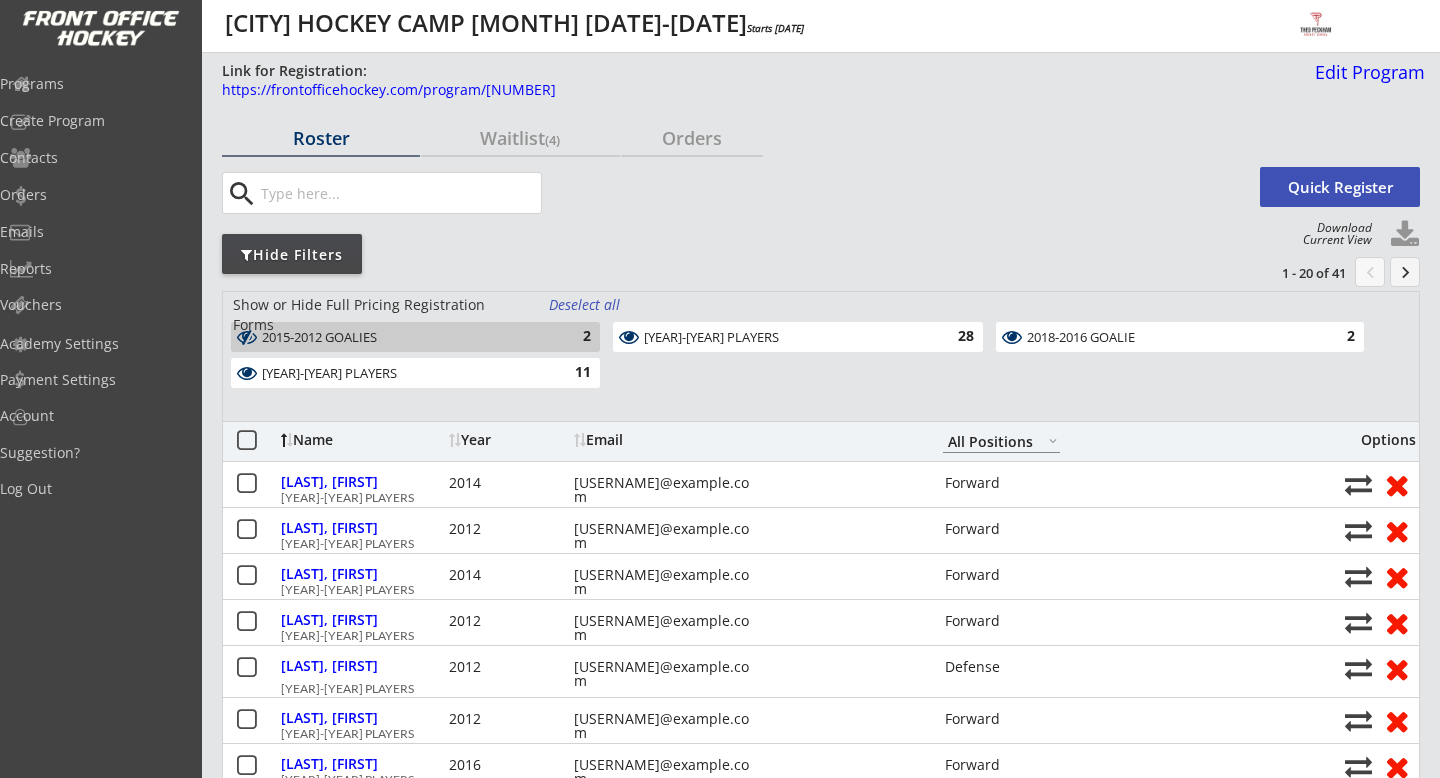 click on "11" at bounding box center [571, 373] 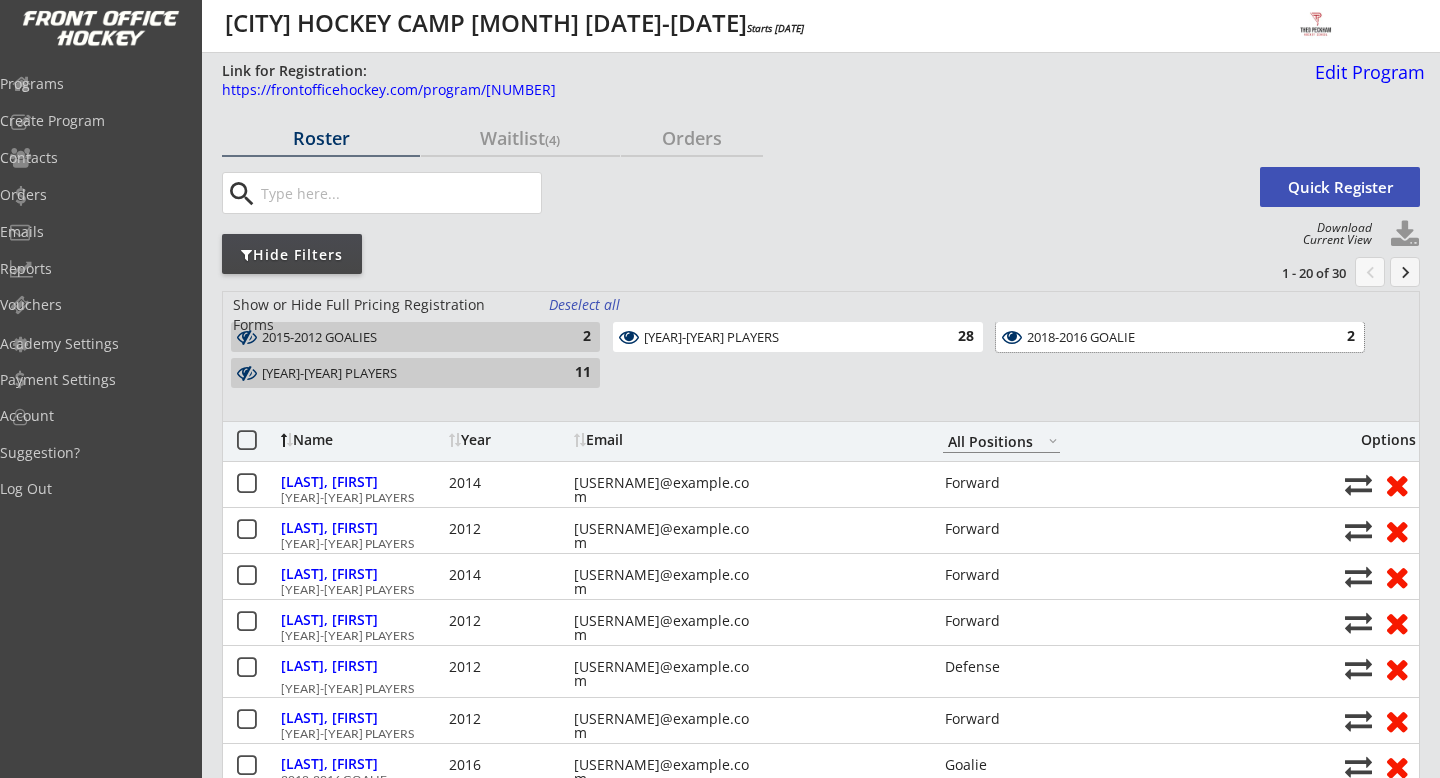 click on "[YEAR]-[YEAR] [CATEGORY]" at bounding box center (1168, 338) 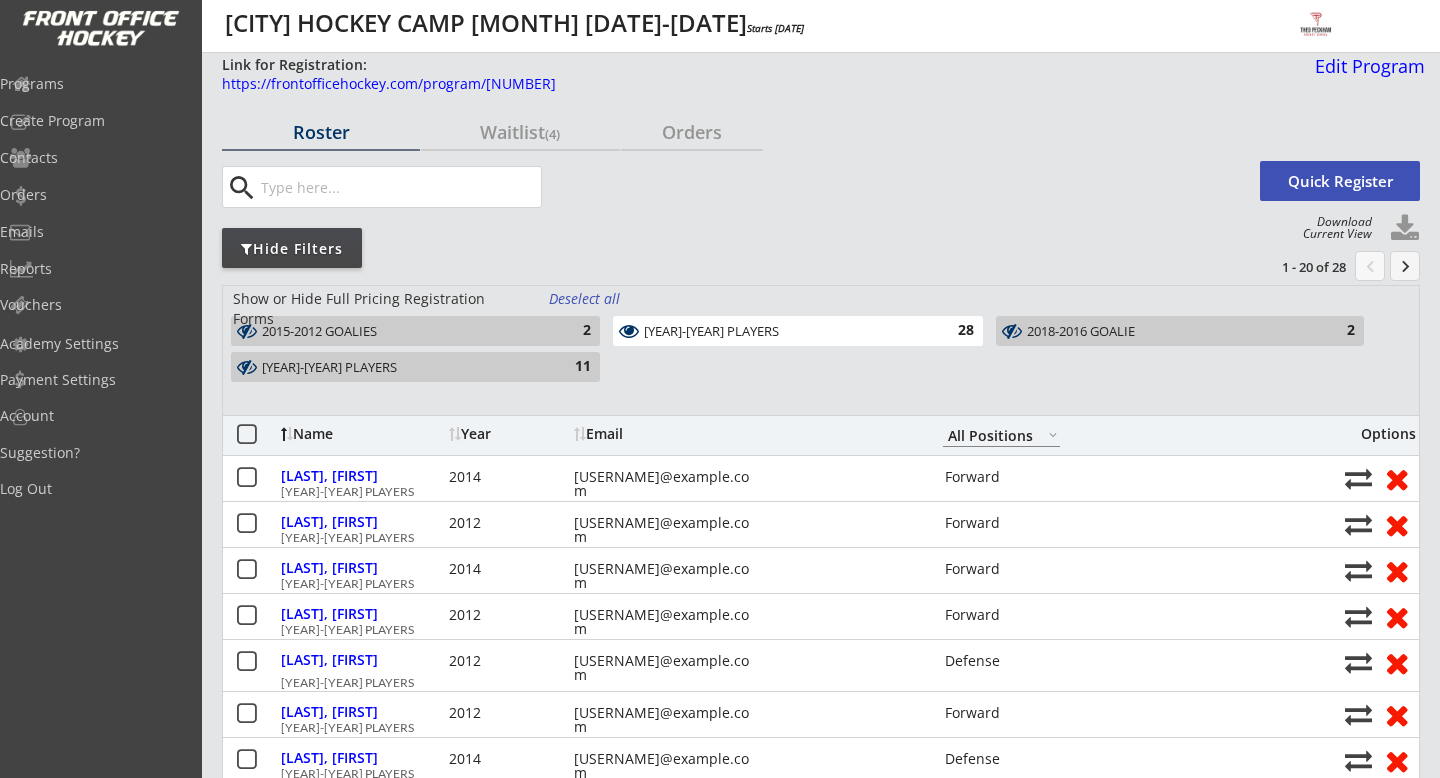 scroll, scrollTop: 0, scrollLeft: 0, axis: both 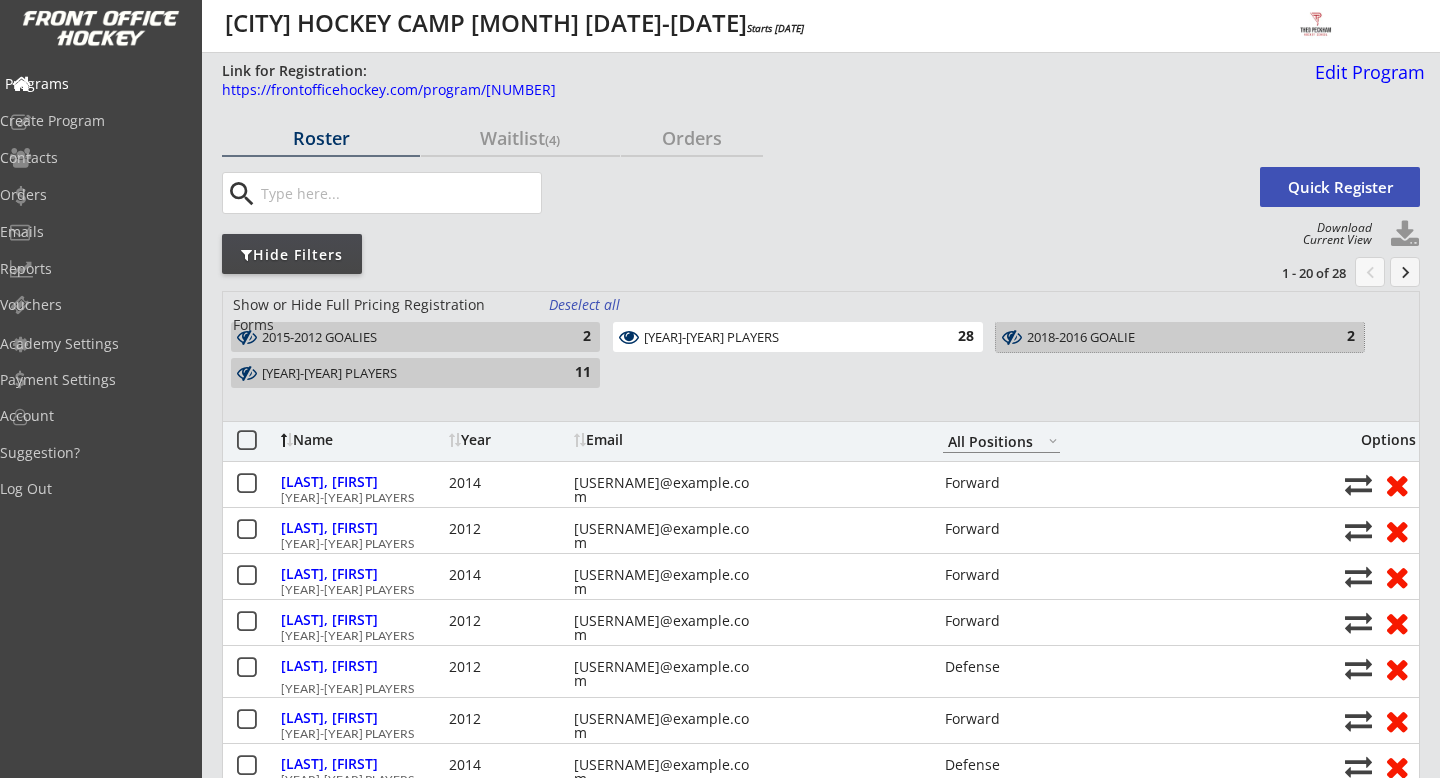 click on "Programs" at bounding box center [95, 84] 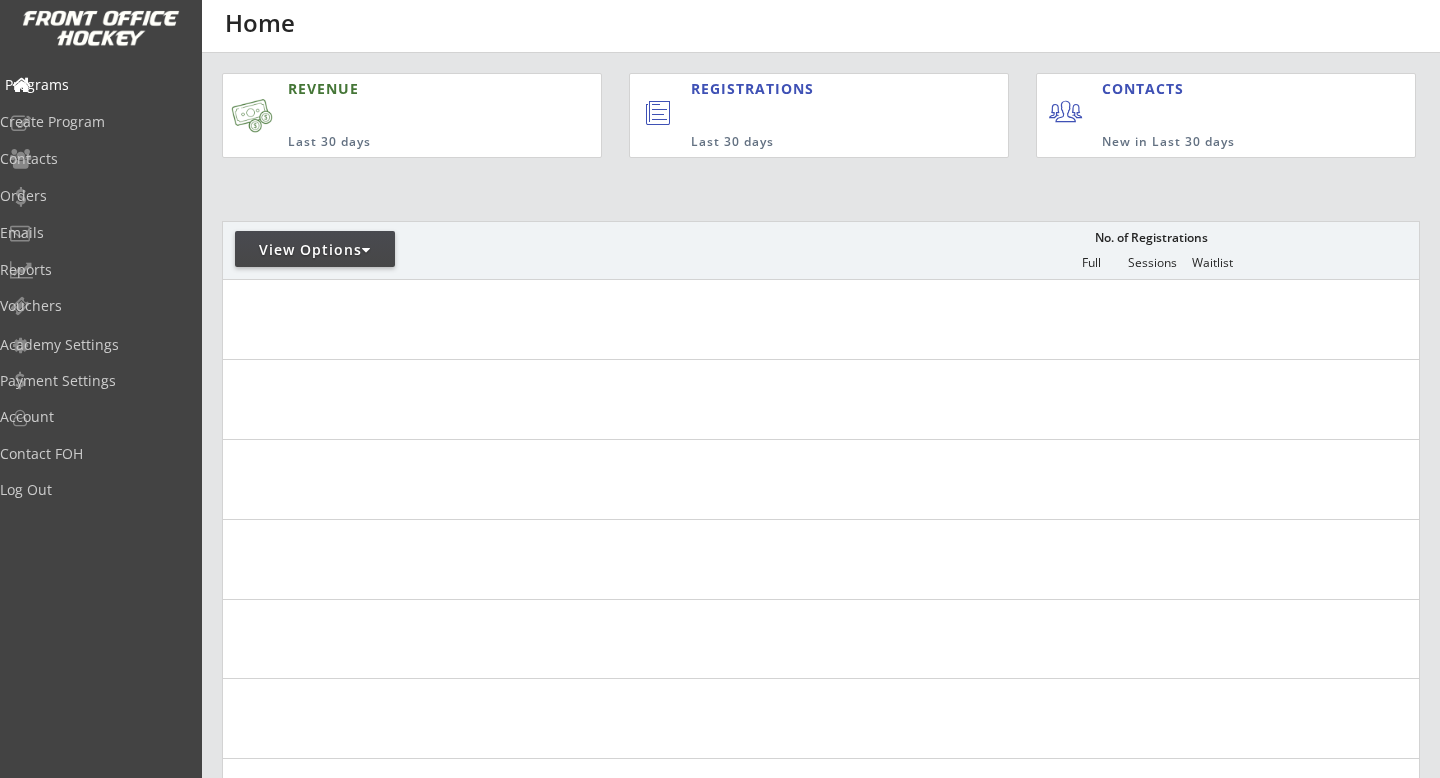 scroll, scrollTop: 0, scrollLeft: 0, axis: both 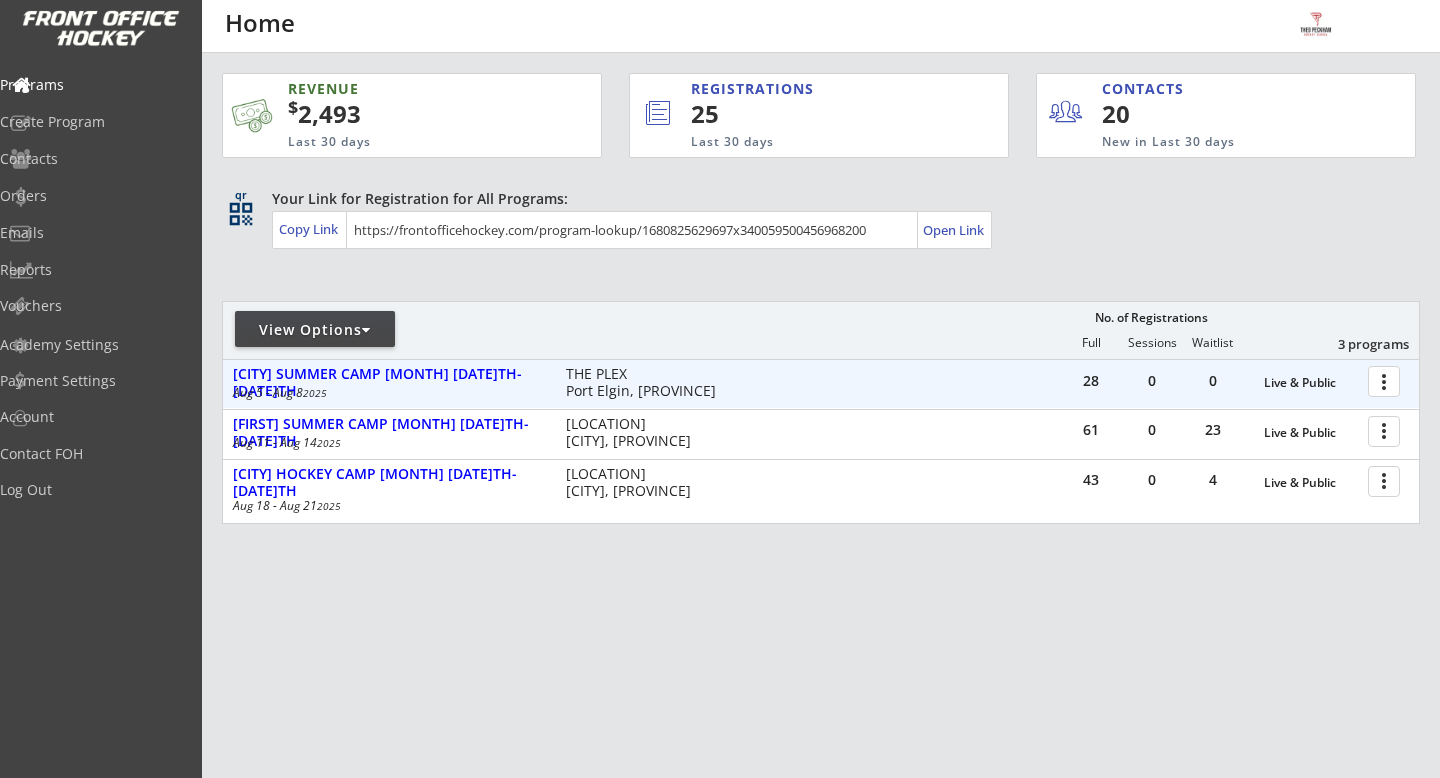 click at bounding box center (1387, 380) 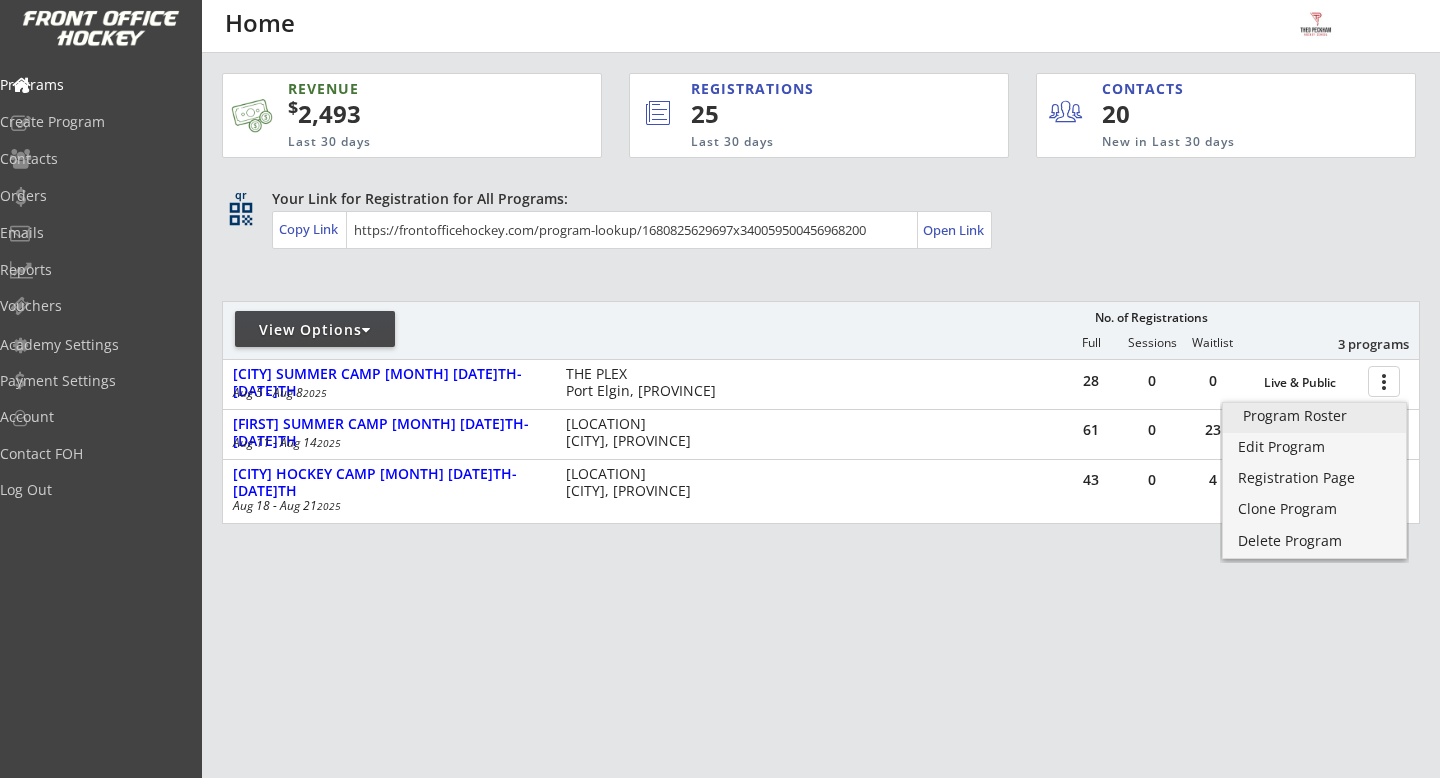 click on "Program Roster" at bounding box center [1314, 416] 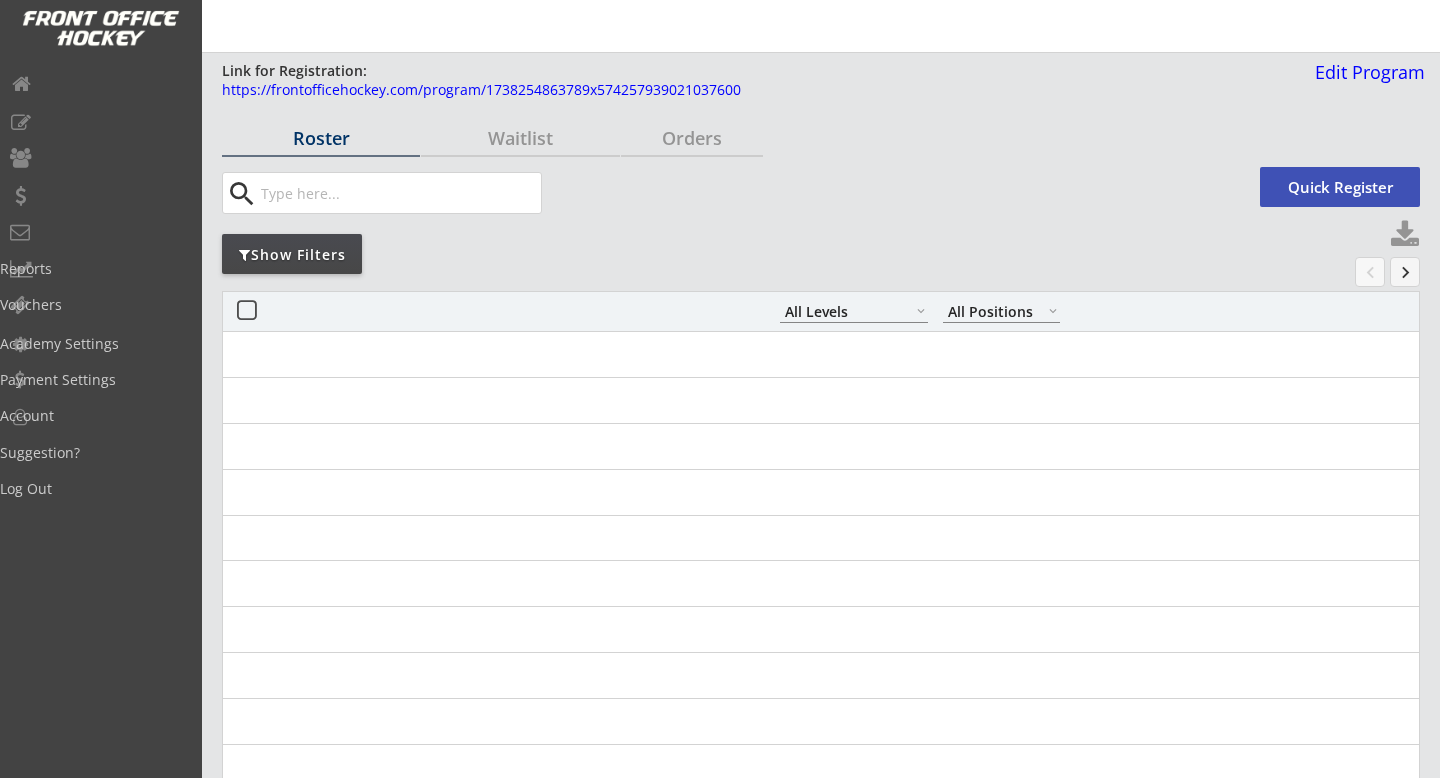select on ""All Levels"" 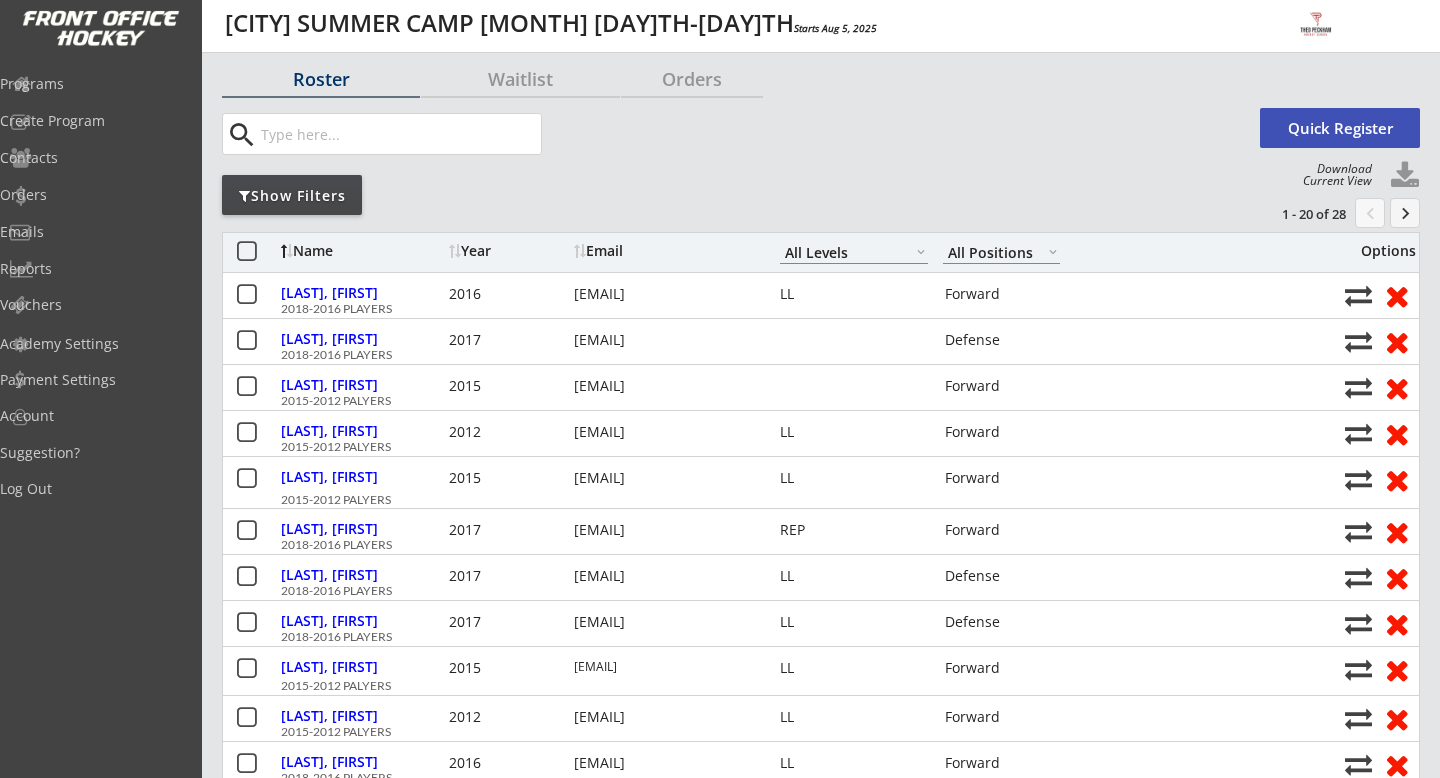 scroll, scrollTop: 54, scrollLeft: 0, axis: vertical 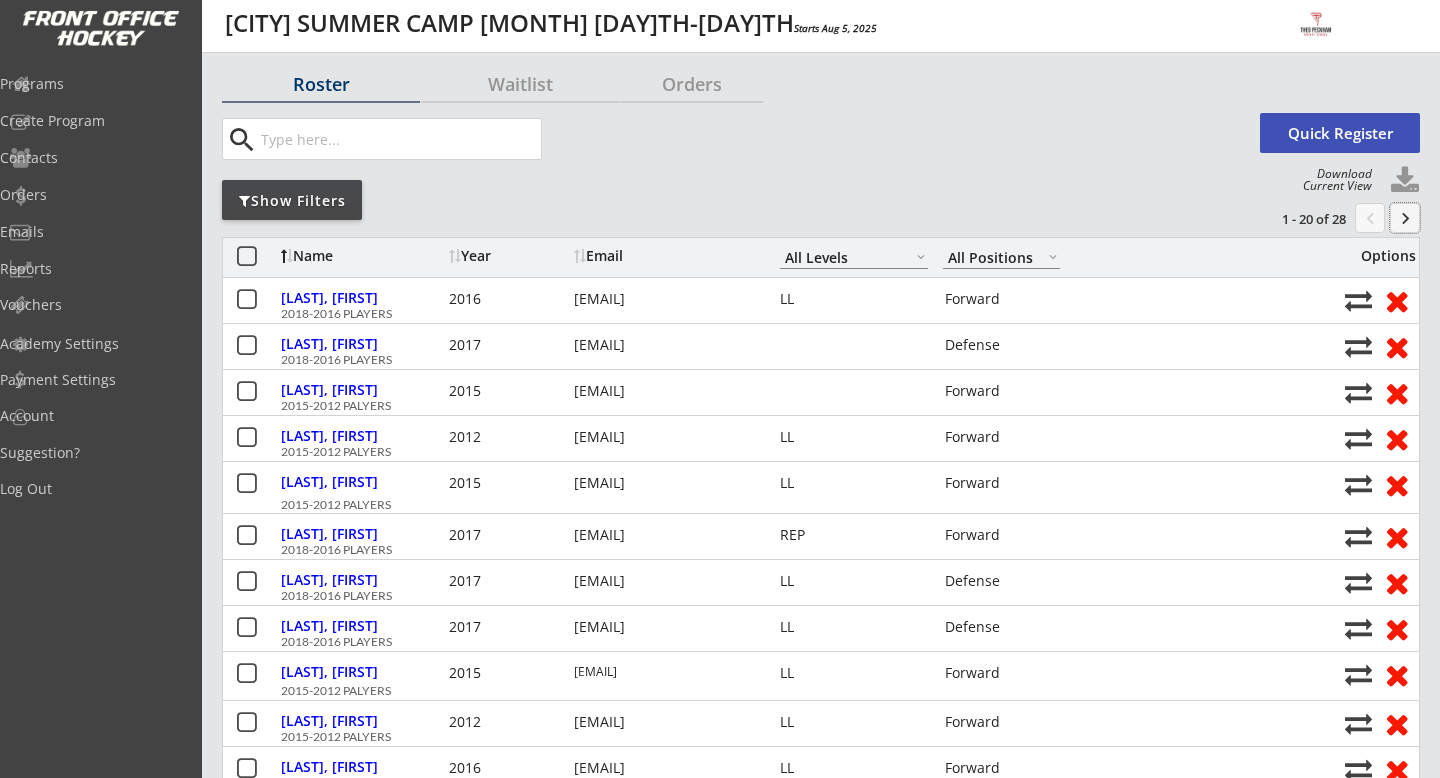 click on "keyboard_arrow_right" at bounding box center (1405, 218) 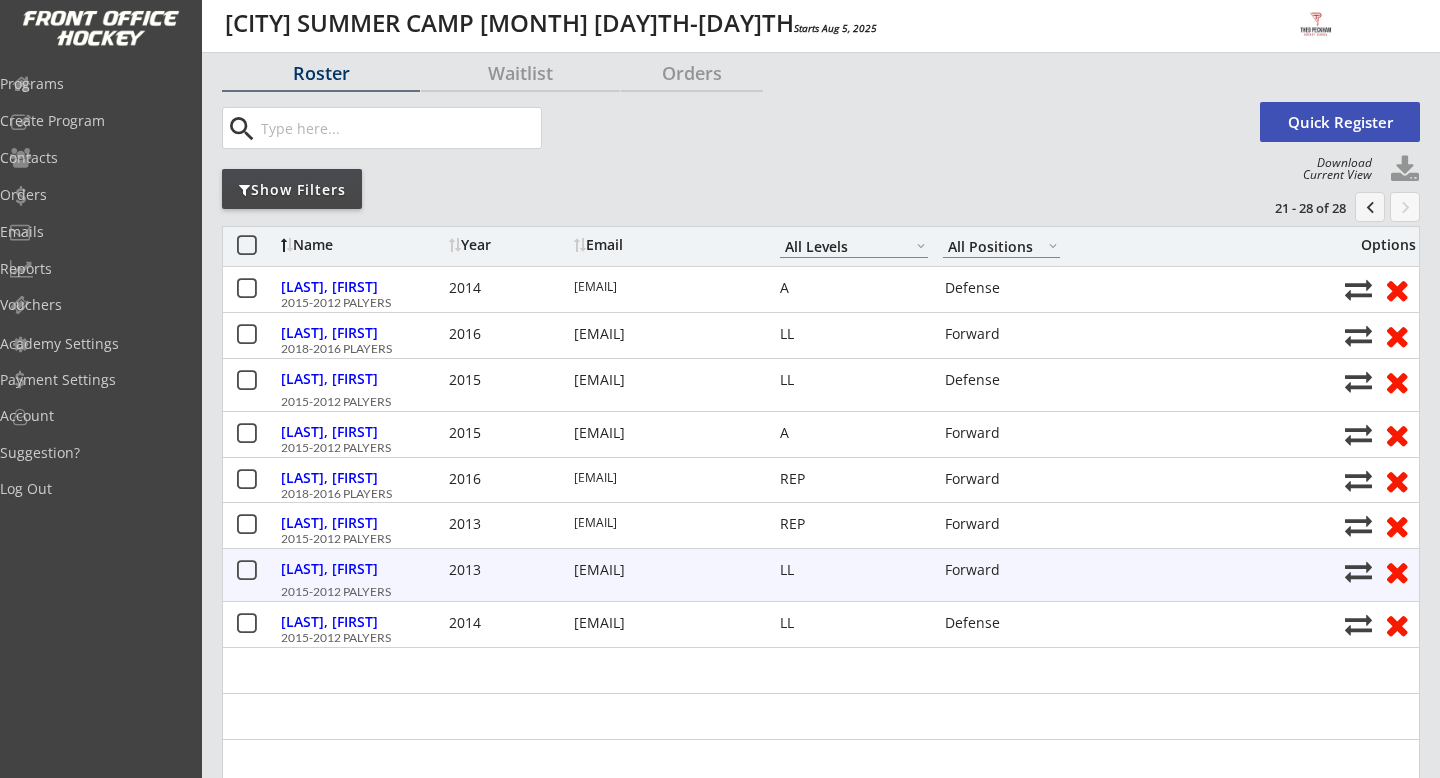 scroll, scrollTop: 62, scrollLeft: 0, axis: vertical 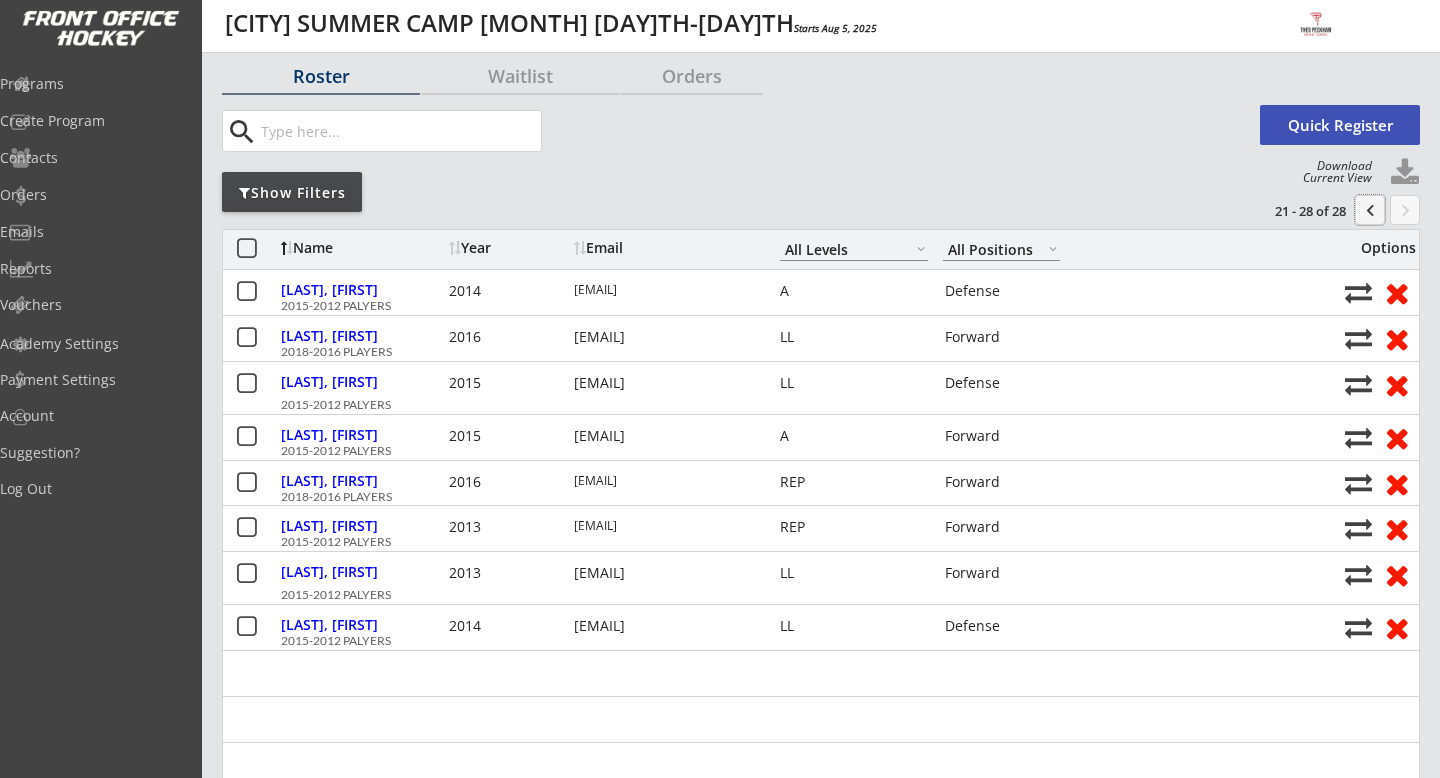 click on "chevron_left" at bounding box center [1370, 210] 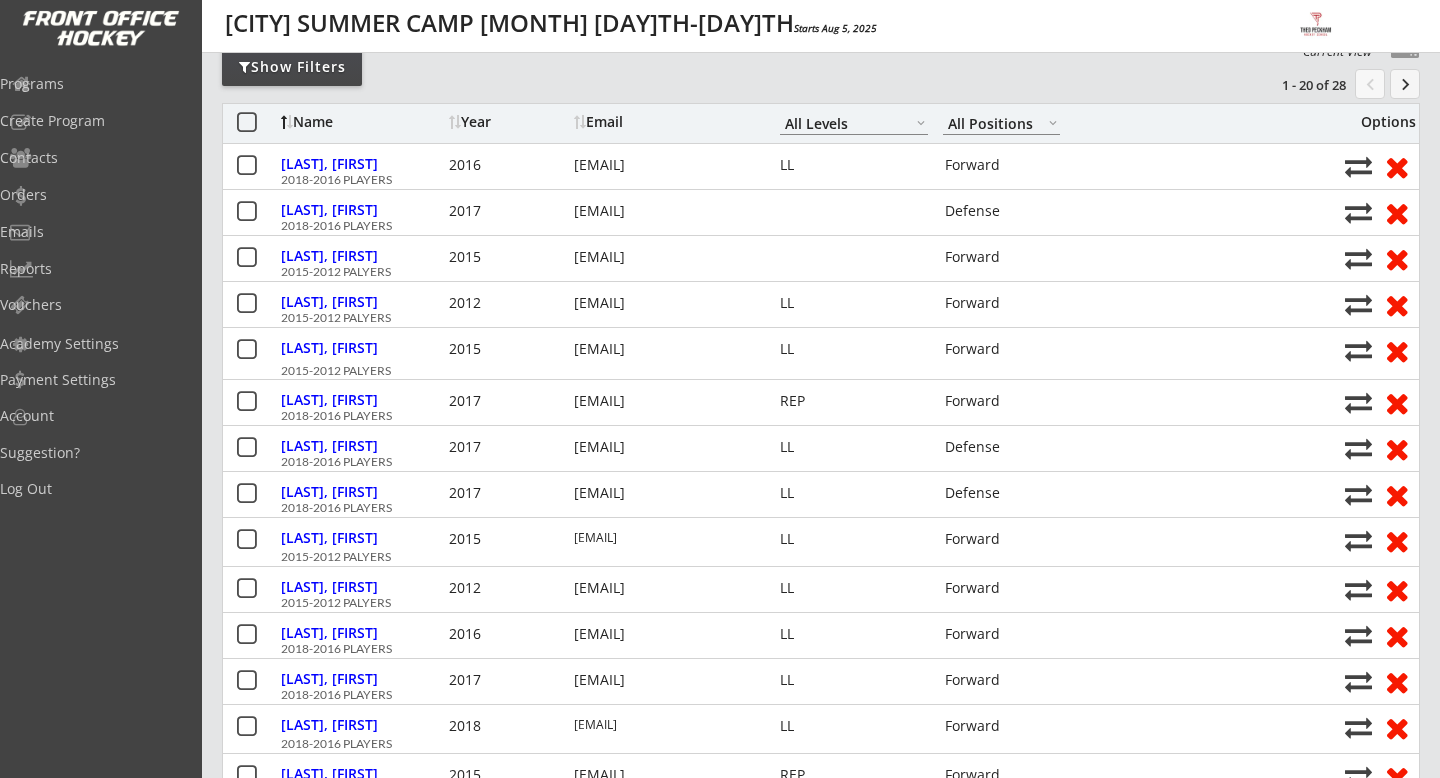 scroll, scrollTop: 0, scrollLeft: 0, axis: both 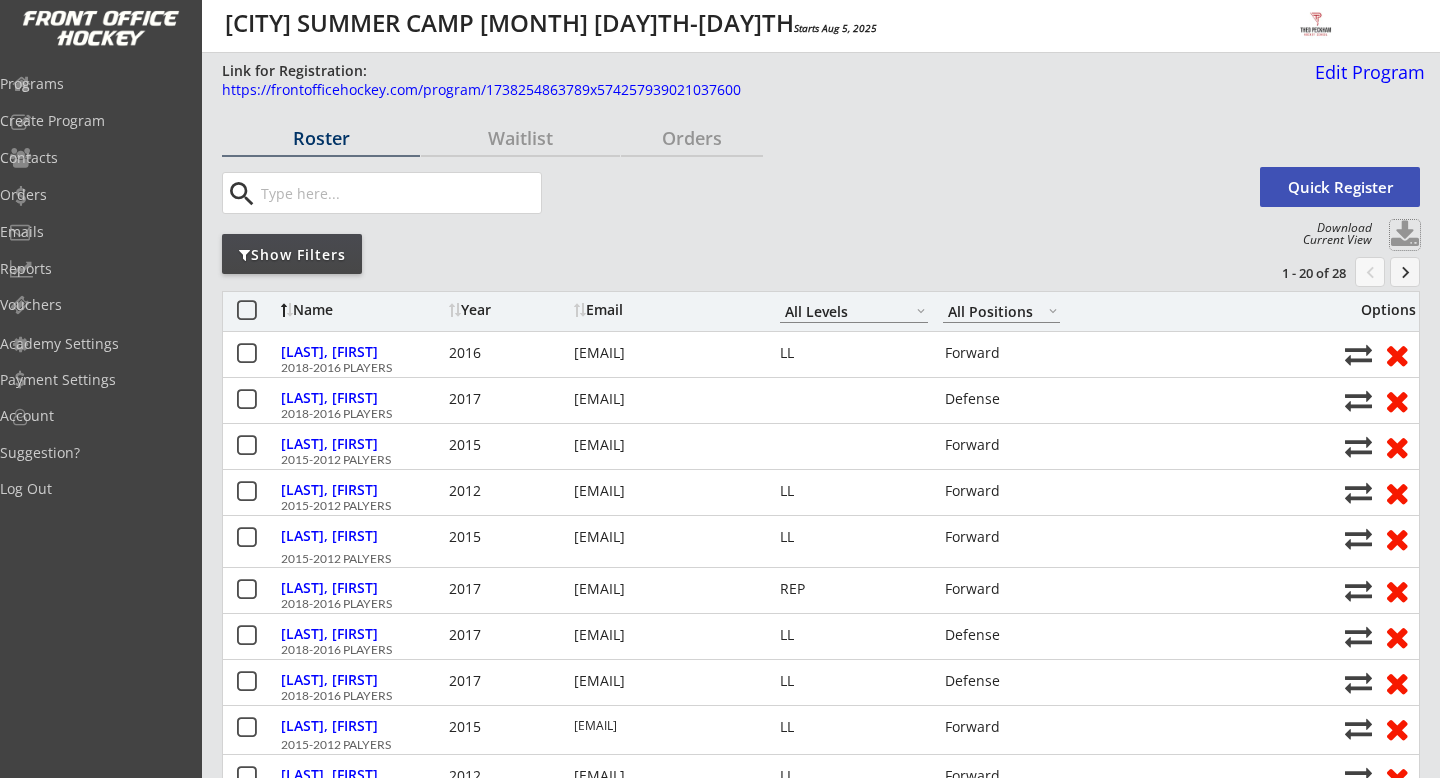 click at bounding box center (1405, 235) 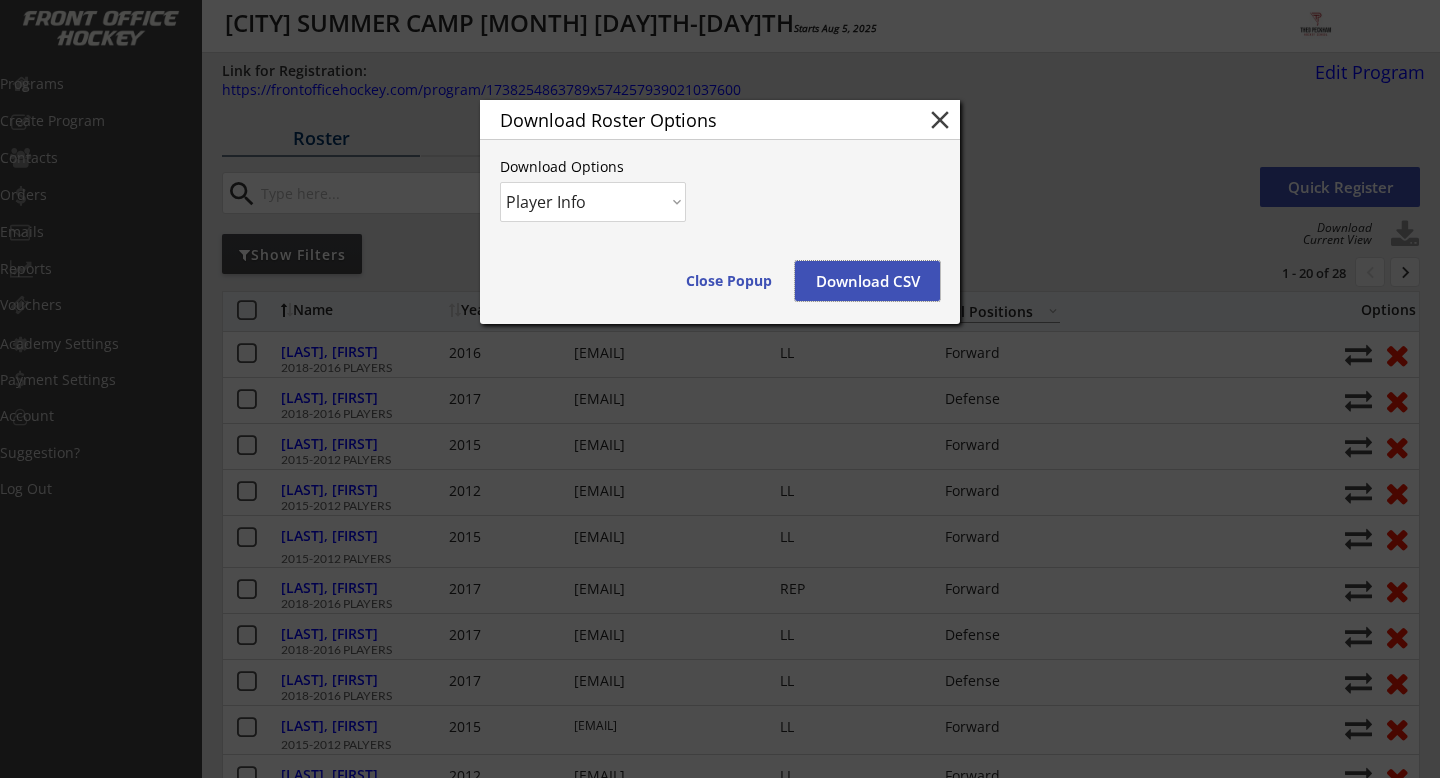 click on "Download CSV" at bounding box center [867, 281] 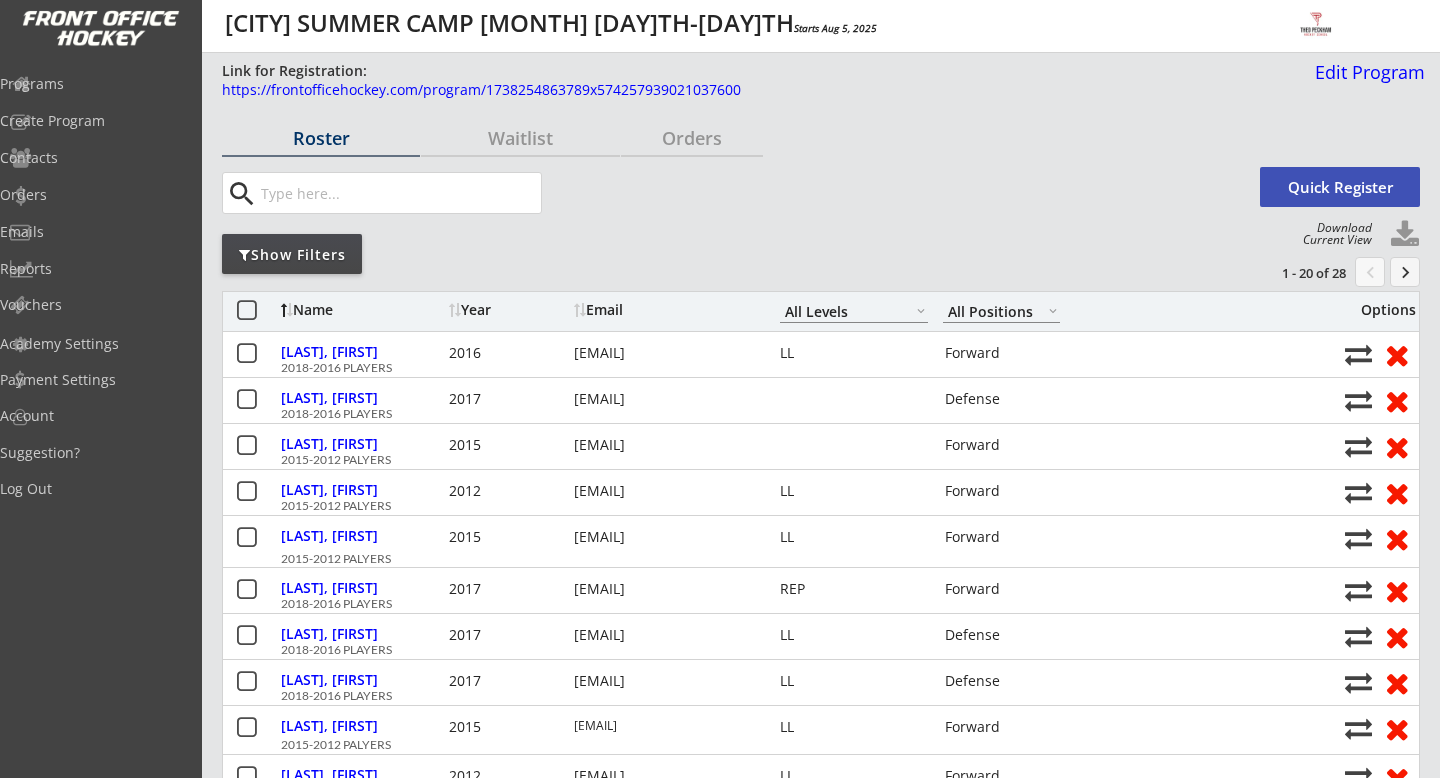 click on "Show Filters" at bounding box center [292, 254] 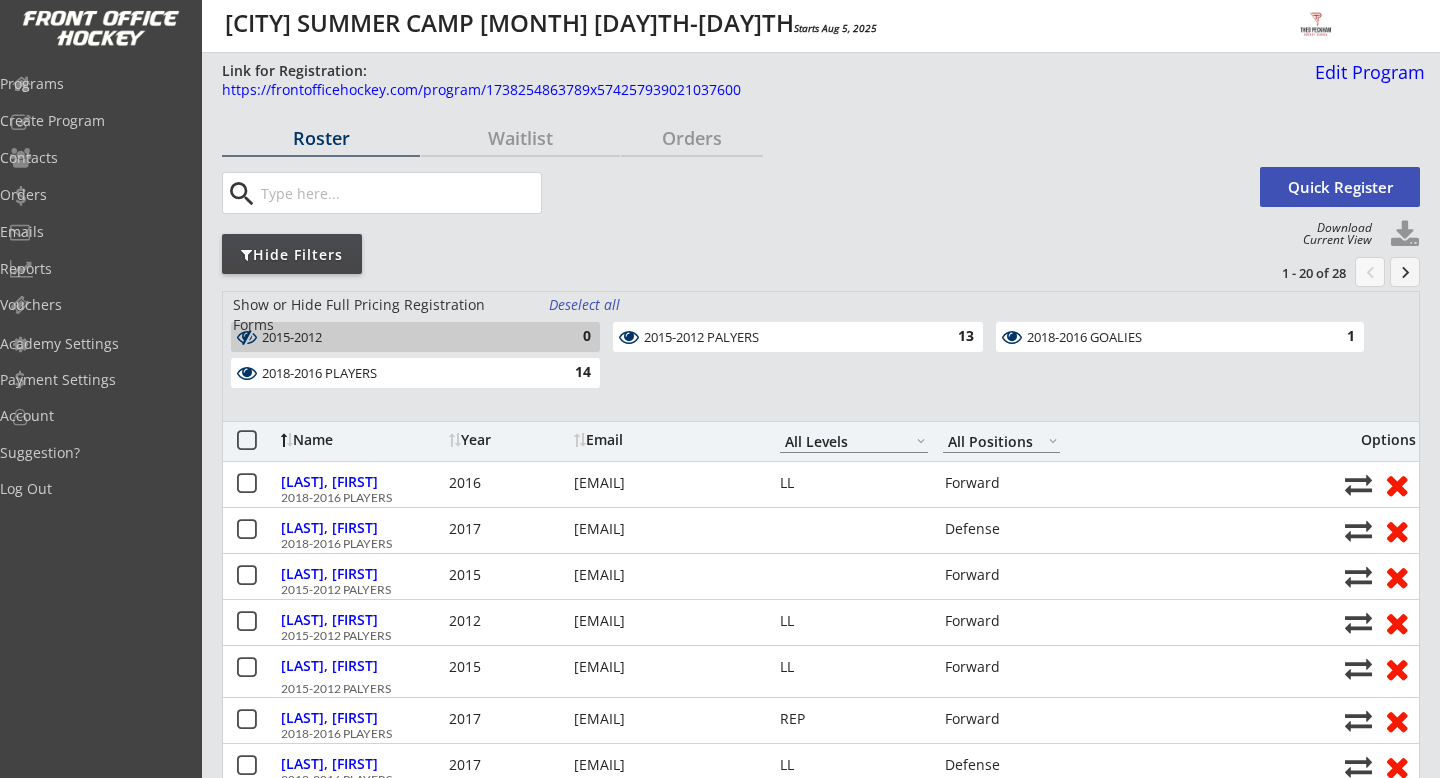 click on "2015-2012" at bounding box center (404, 338) 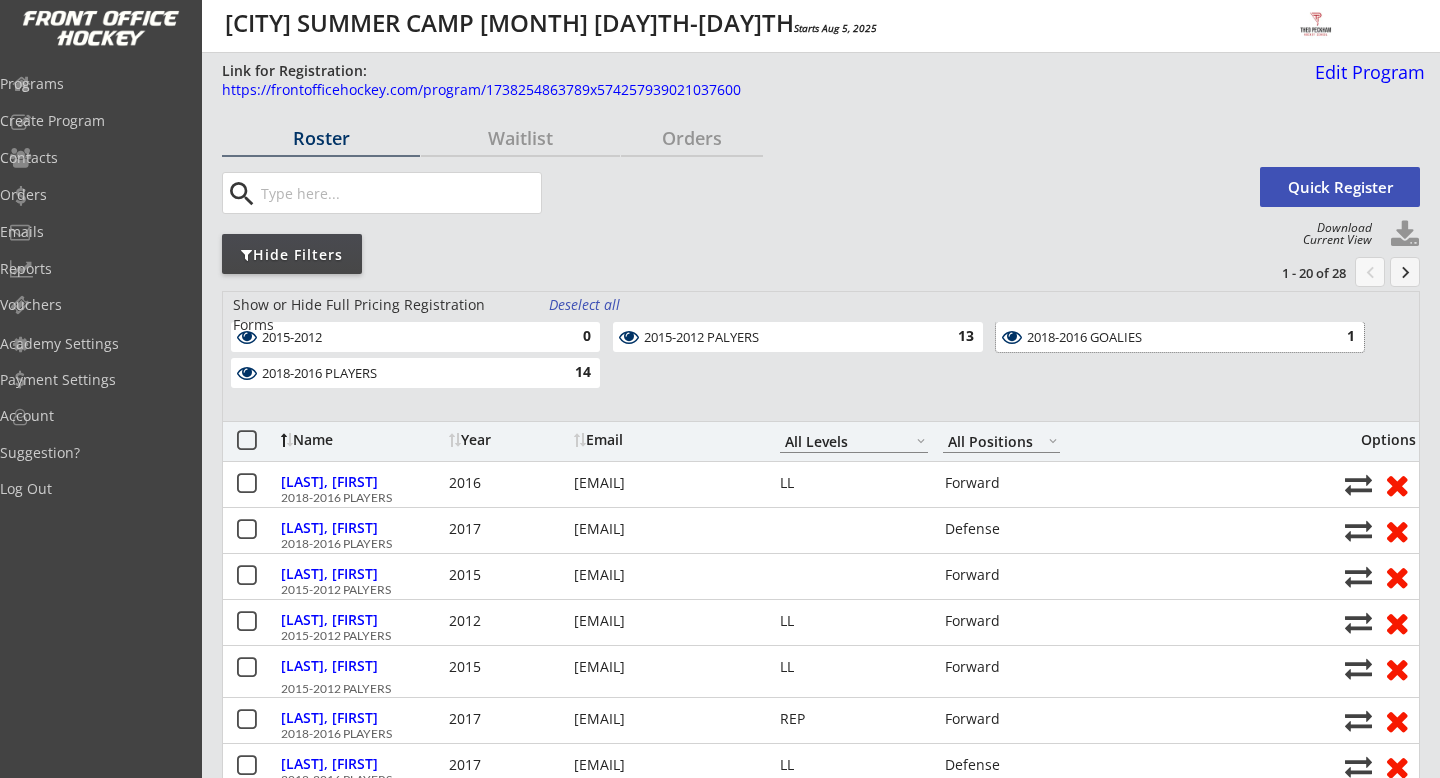 click on "2018-2016 GOALIES 1" at bounding box center [1180, 337] 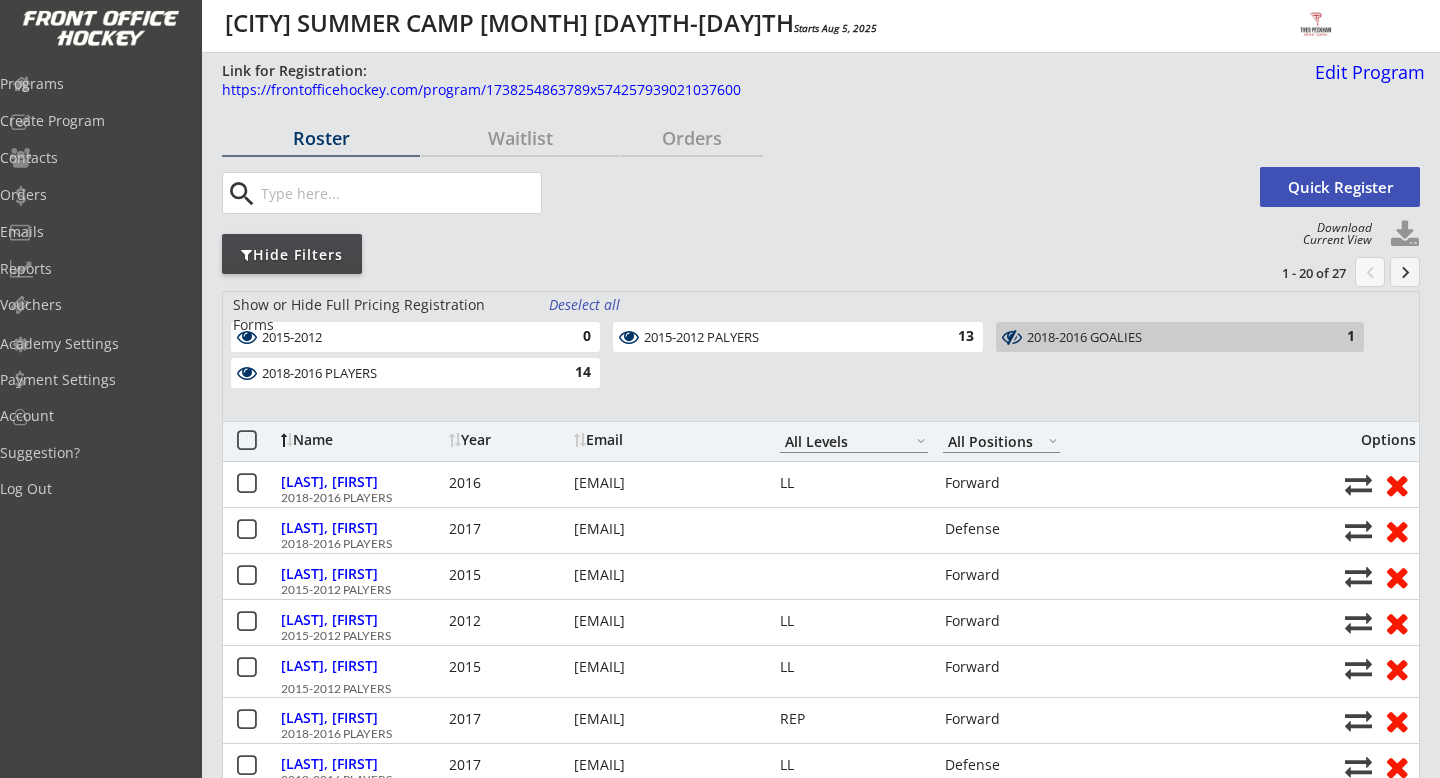 click on "2018-2016 PLAYERS" at bounding box center (404, 374) 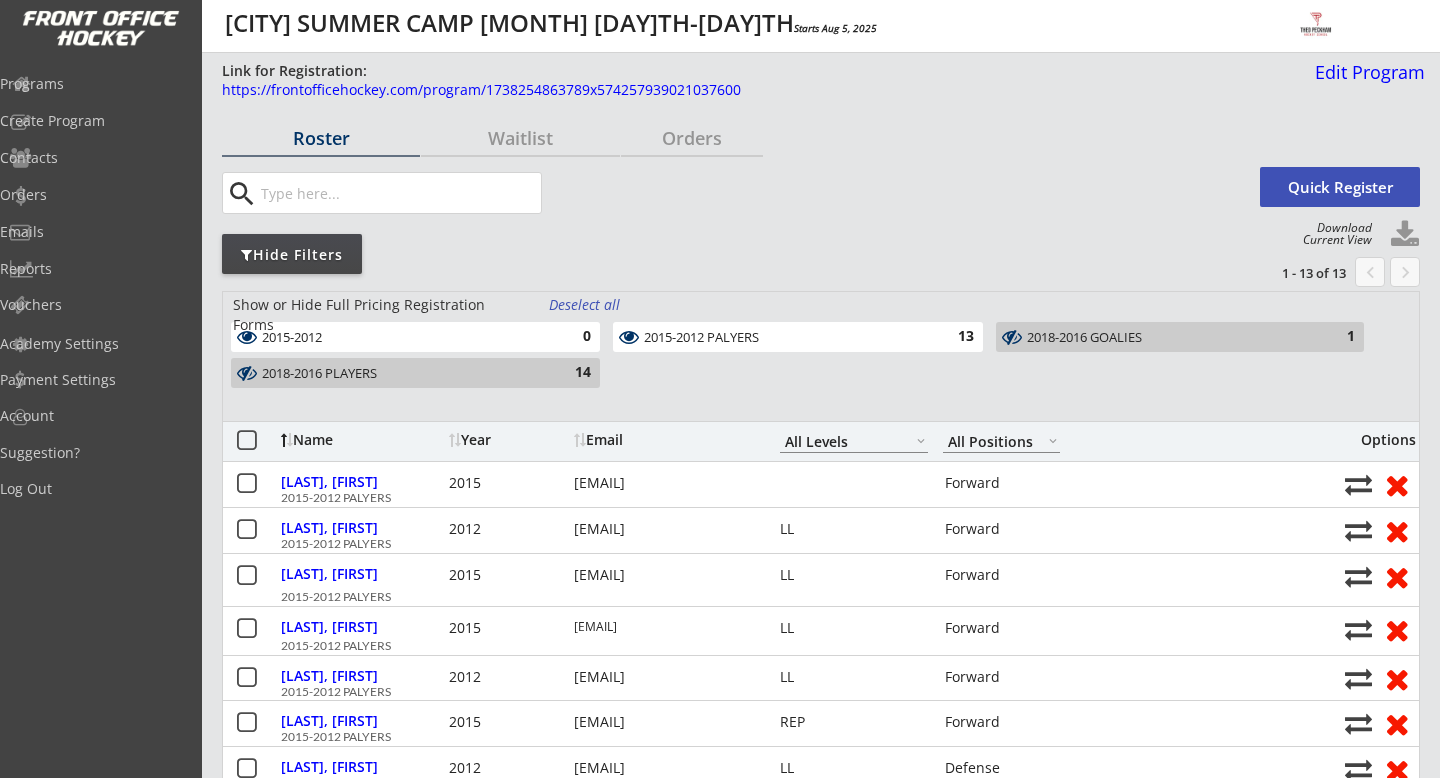 click on "2015-2012" at bounding box center (404, 338) 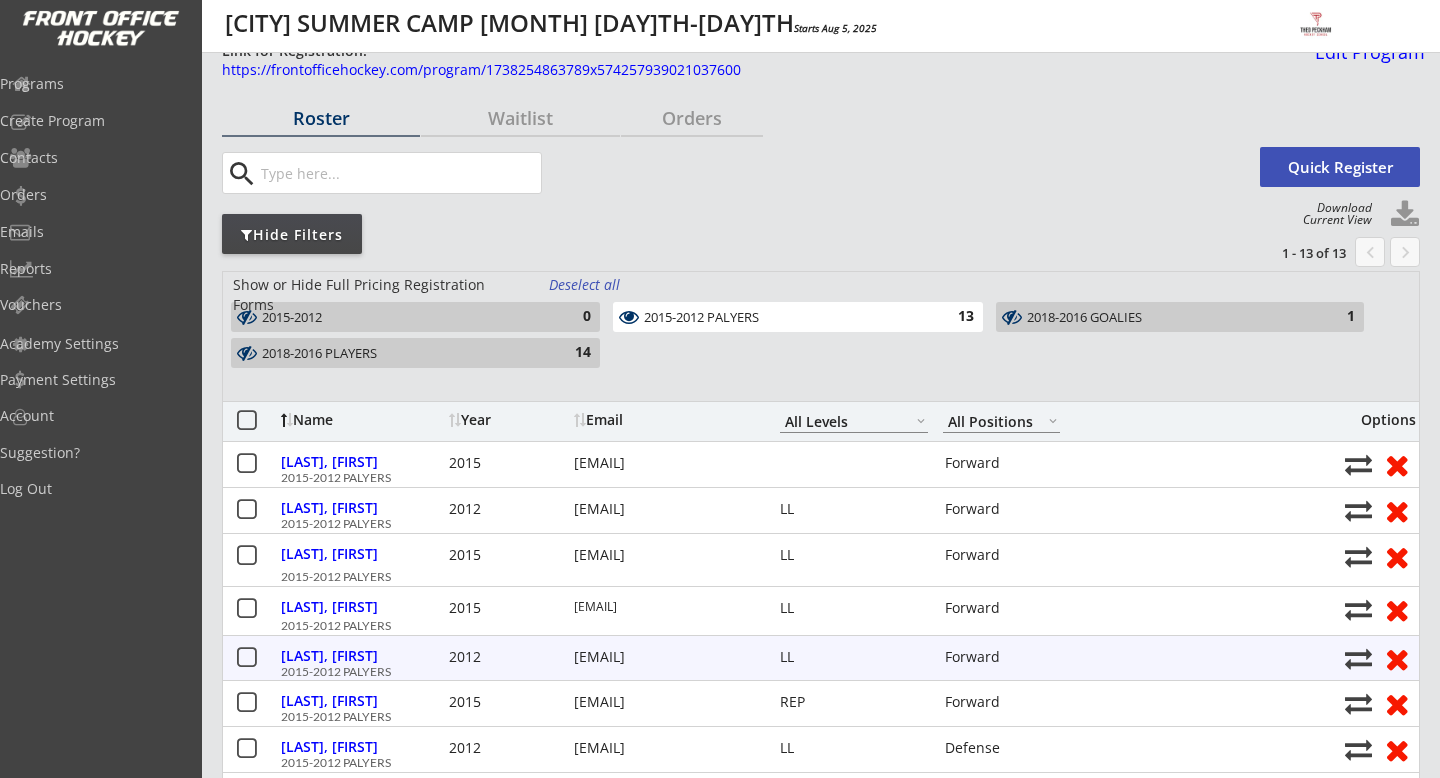 scroll, scrollTop: 0, scrollLeft: 0, axis: both 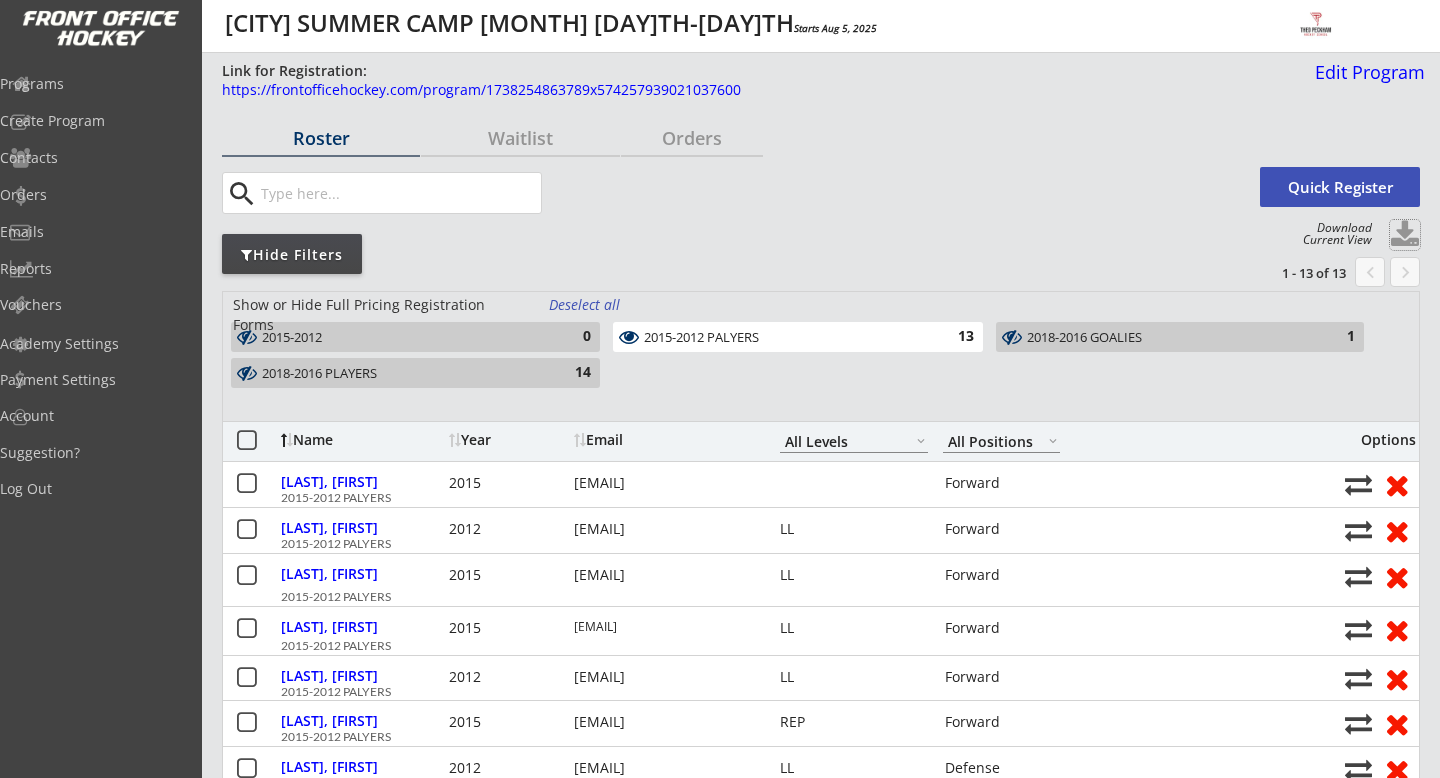 click at bounding box center [1405, 235] 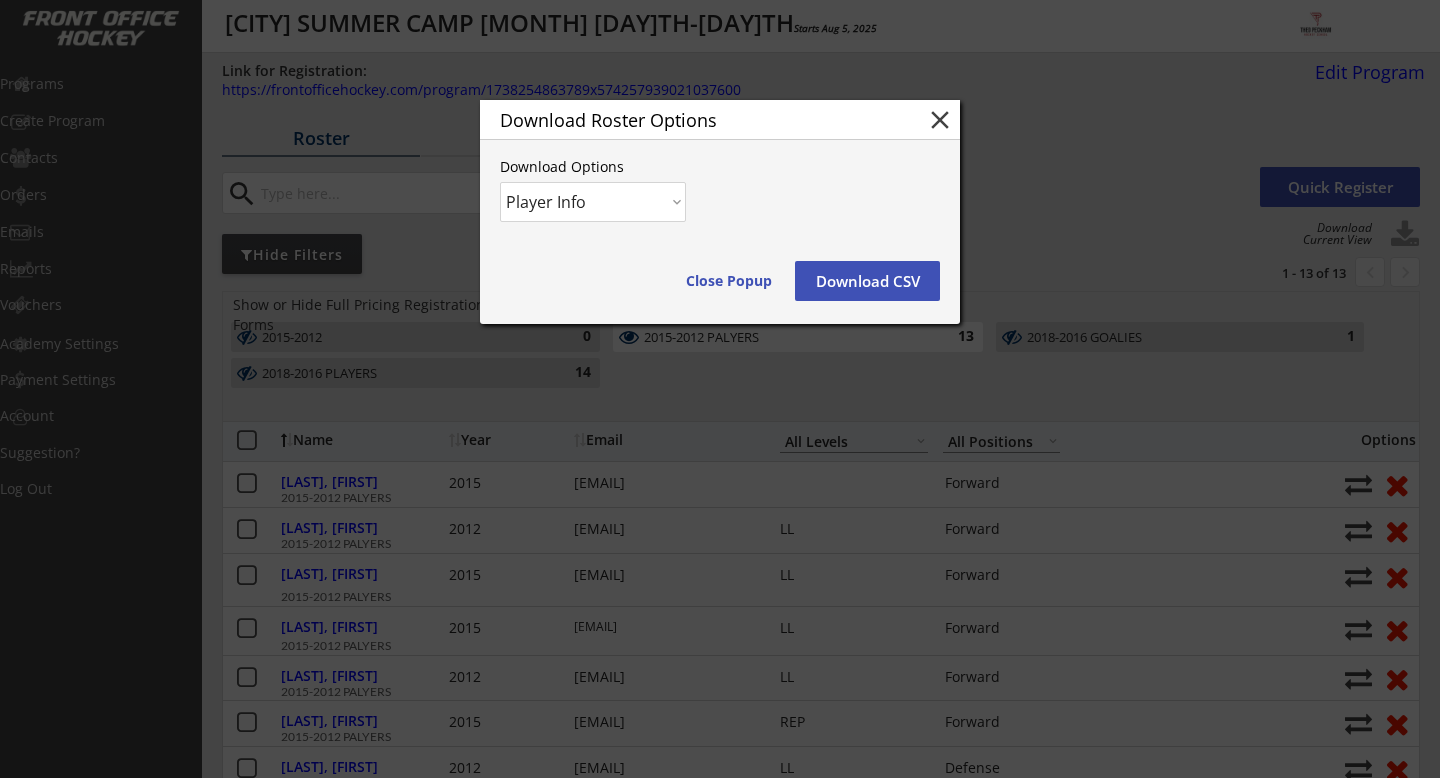 click on "Download CSV" at bounding box center (867, 281) 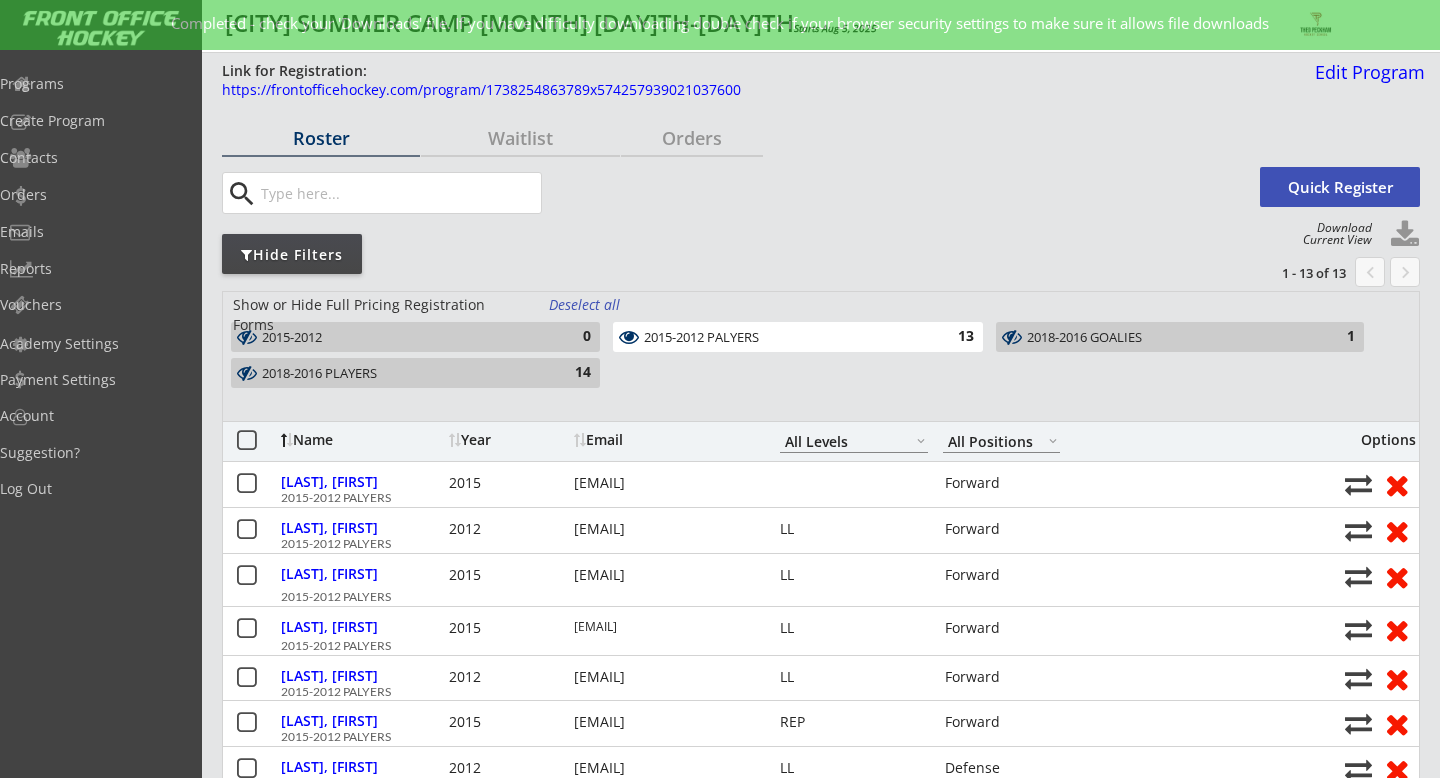 click on "2015-2012 PALYERS" at bounding box center (786, 338) 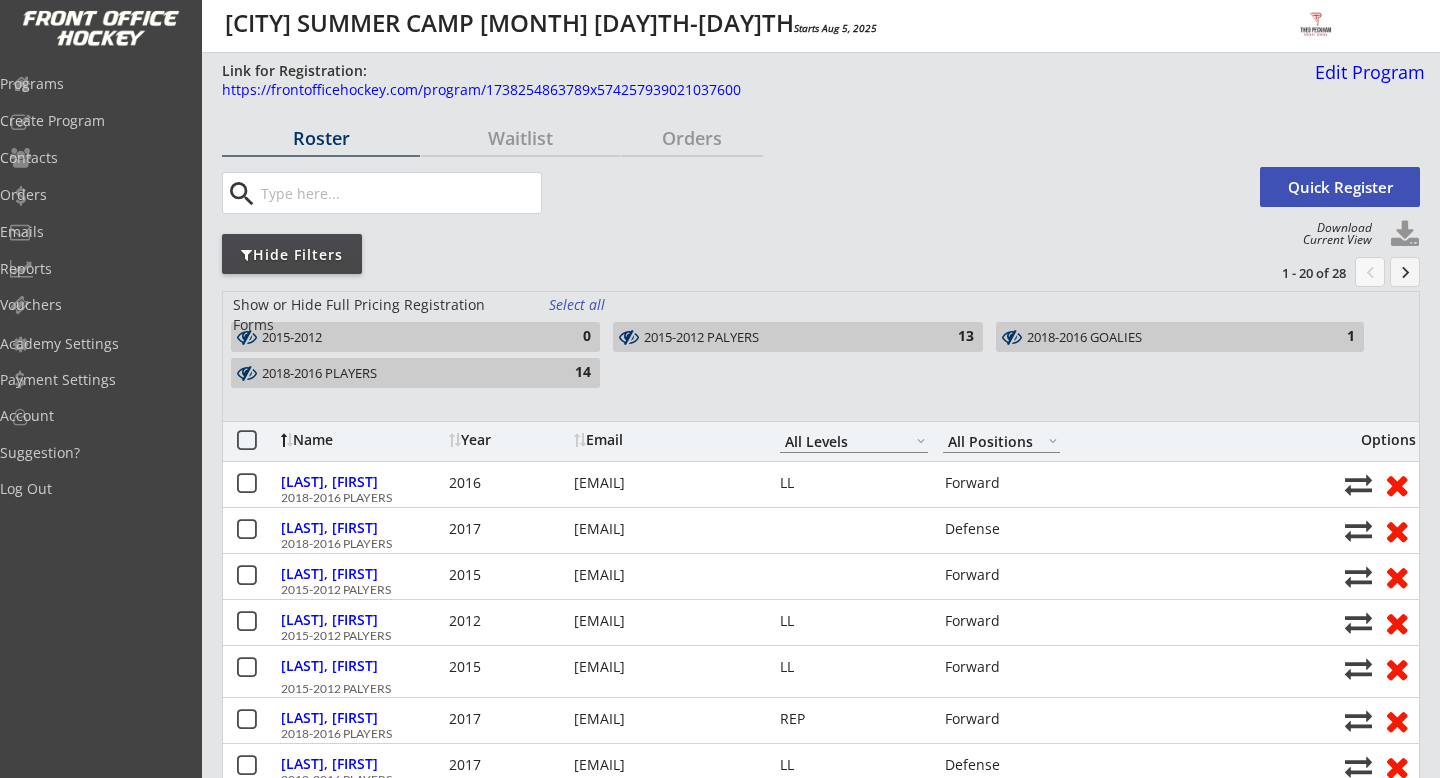 click on "2018-2016 PLAYERS" at bounding box center (404, 374) 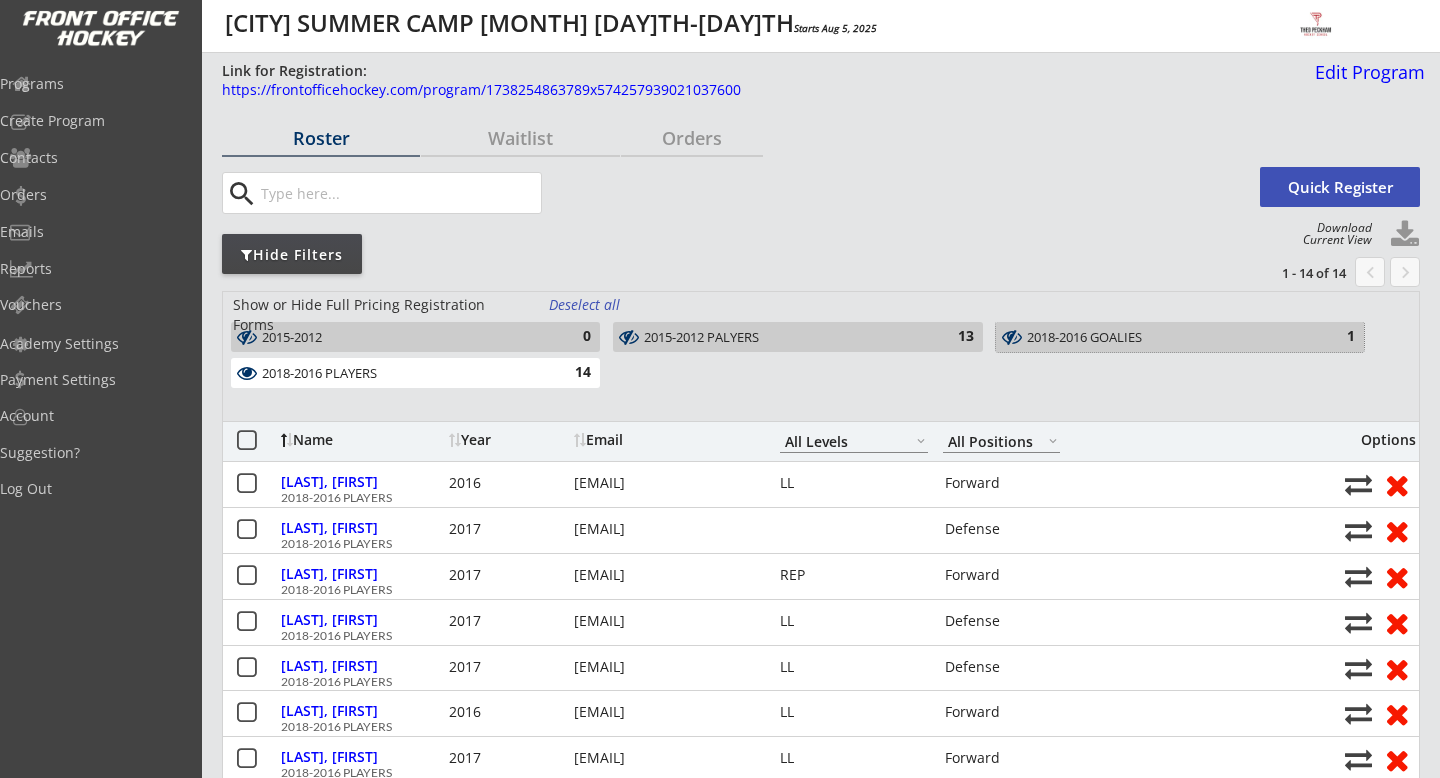 click on "2018-2016 GOALIES" at bounding box center [1168, 338] 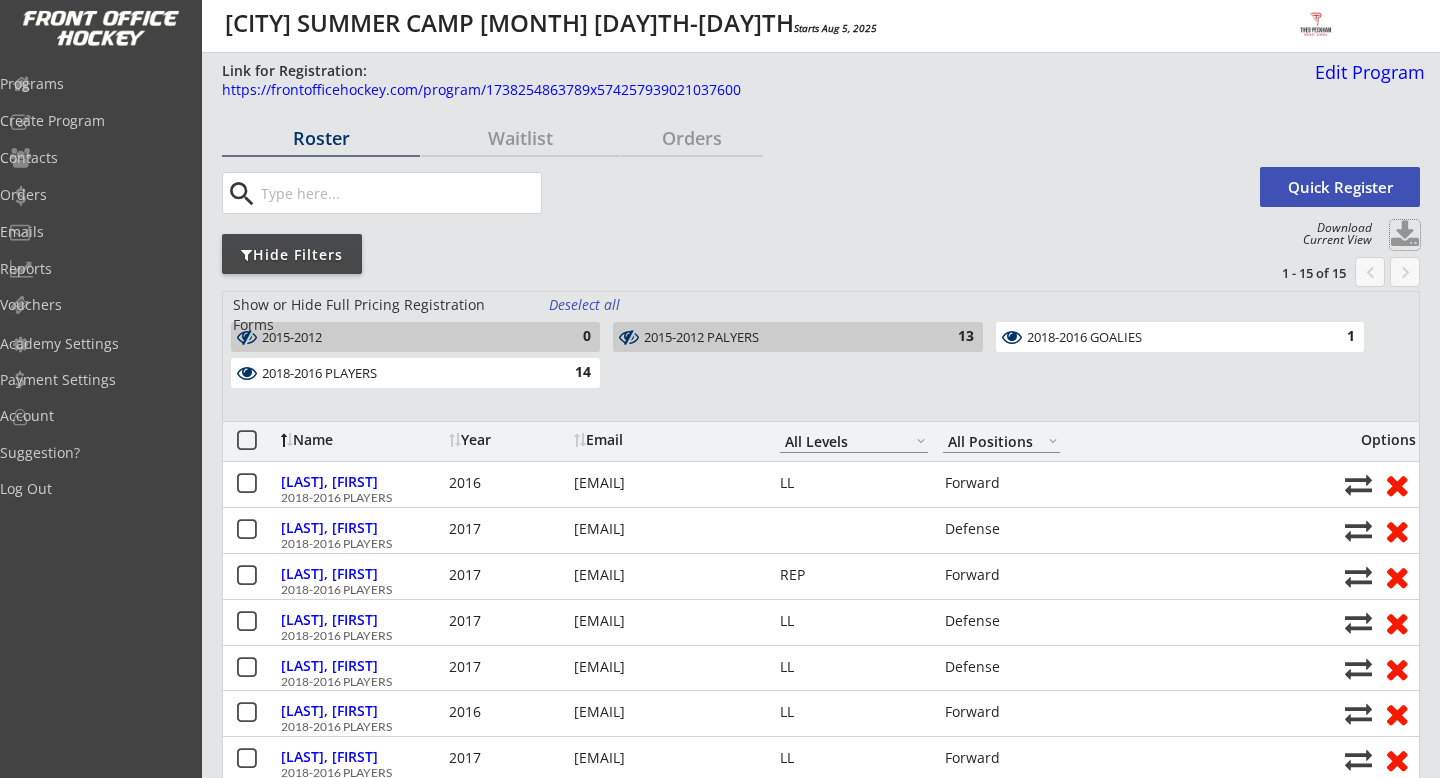 click at bounding box center (1405, 235) 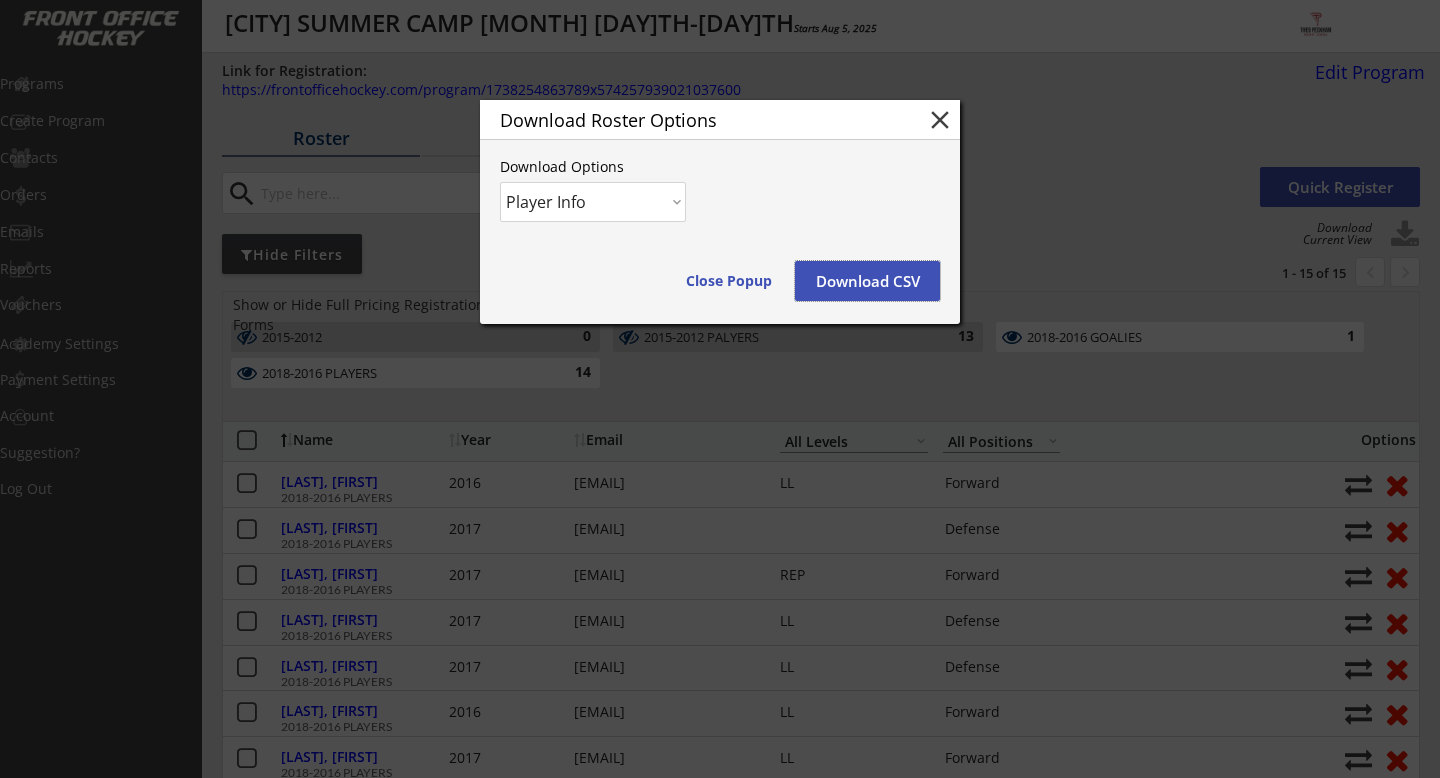 click on "Download CSV" at bounding box center (867, 281) 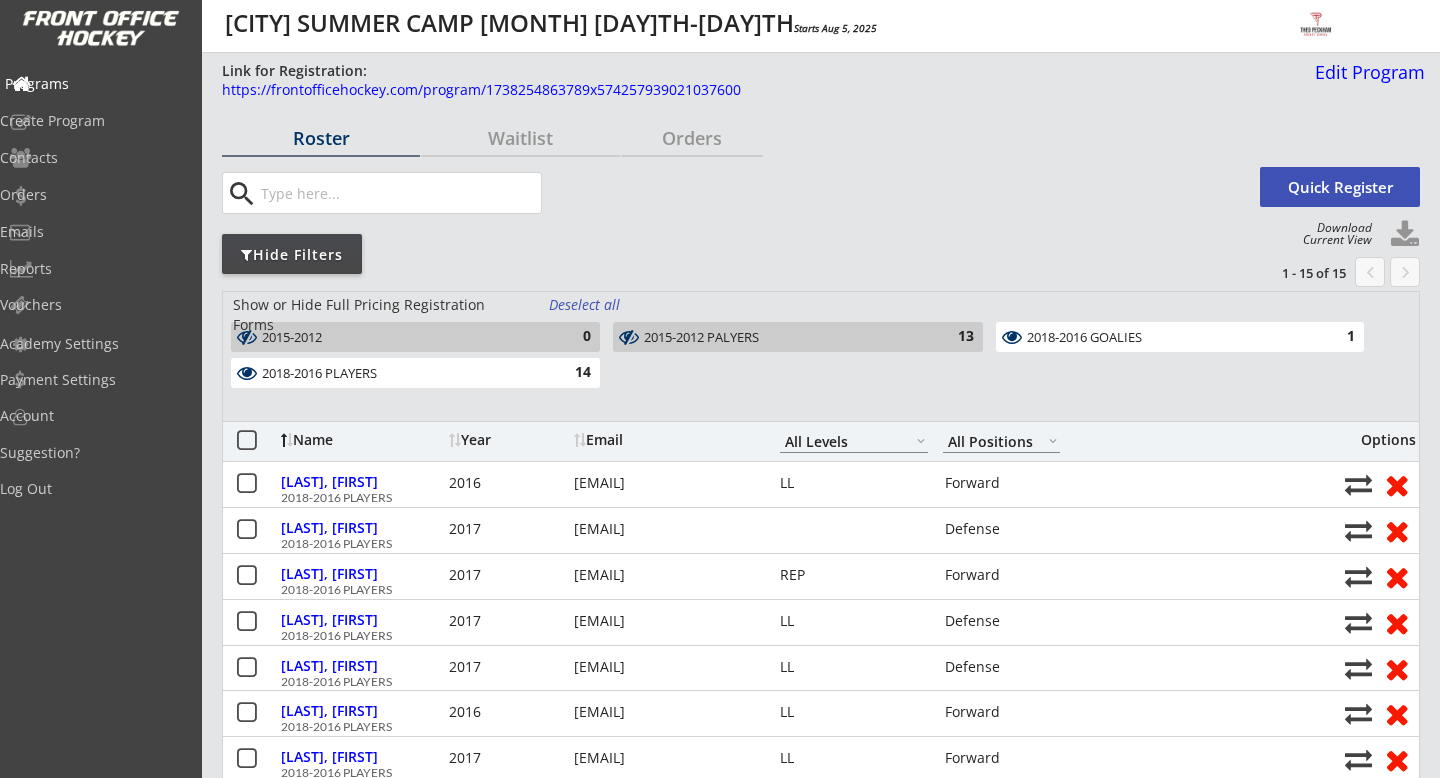 click on "Programs" at bounding box center (95, 84) 